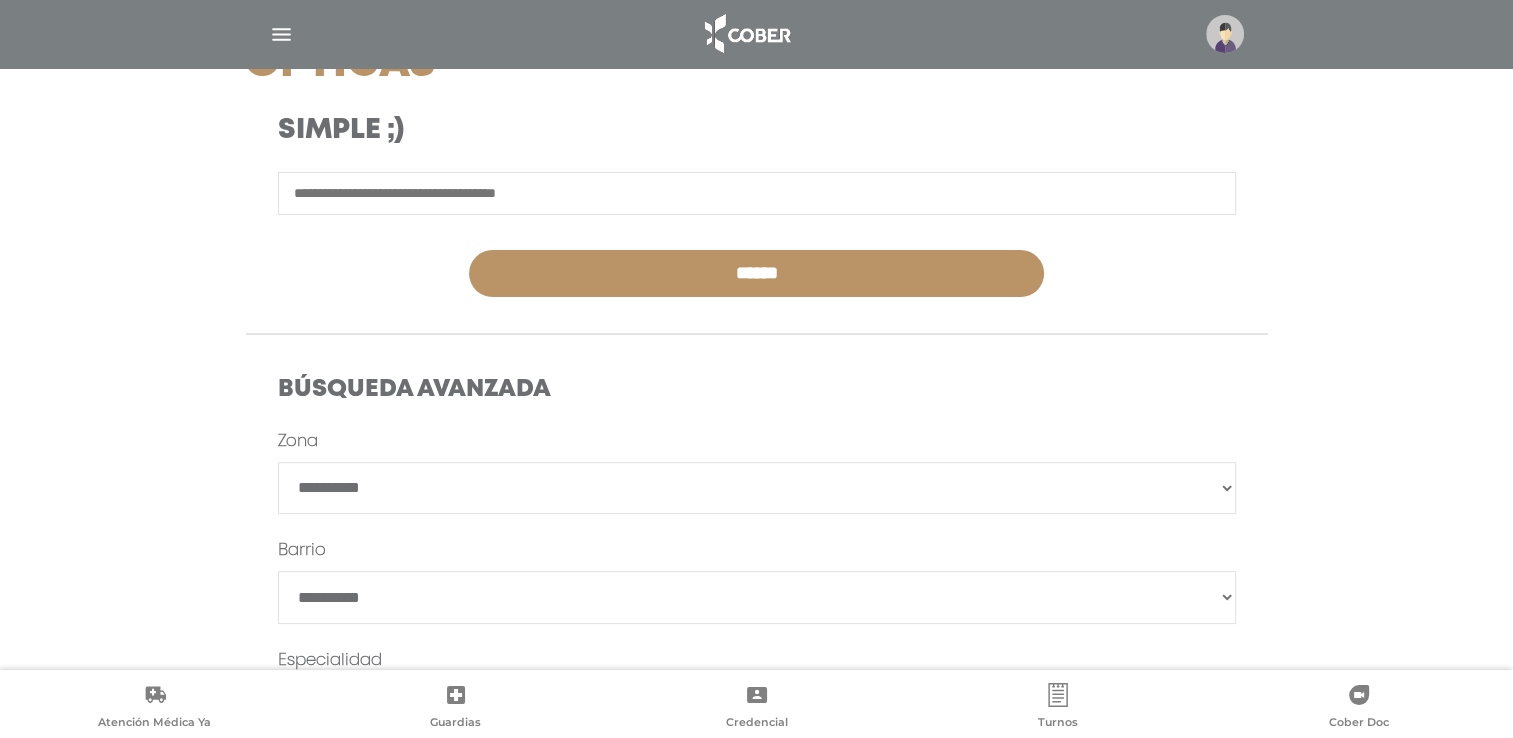 scroll, scrollTop: 0, scrollLeft: 0, axis: both 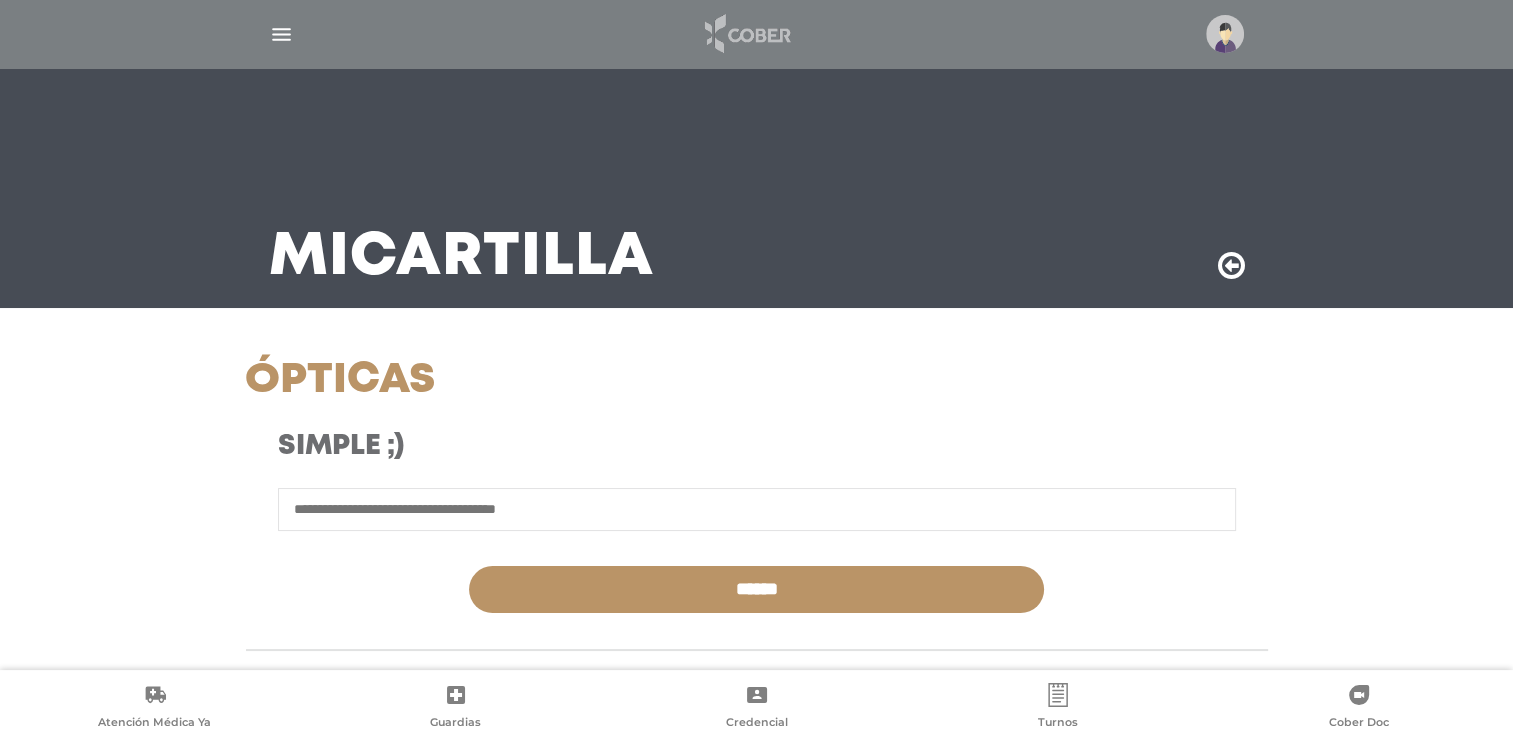 click at bounding box center [746, 34] 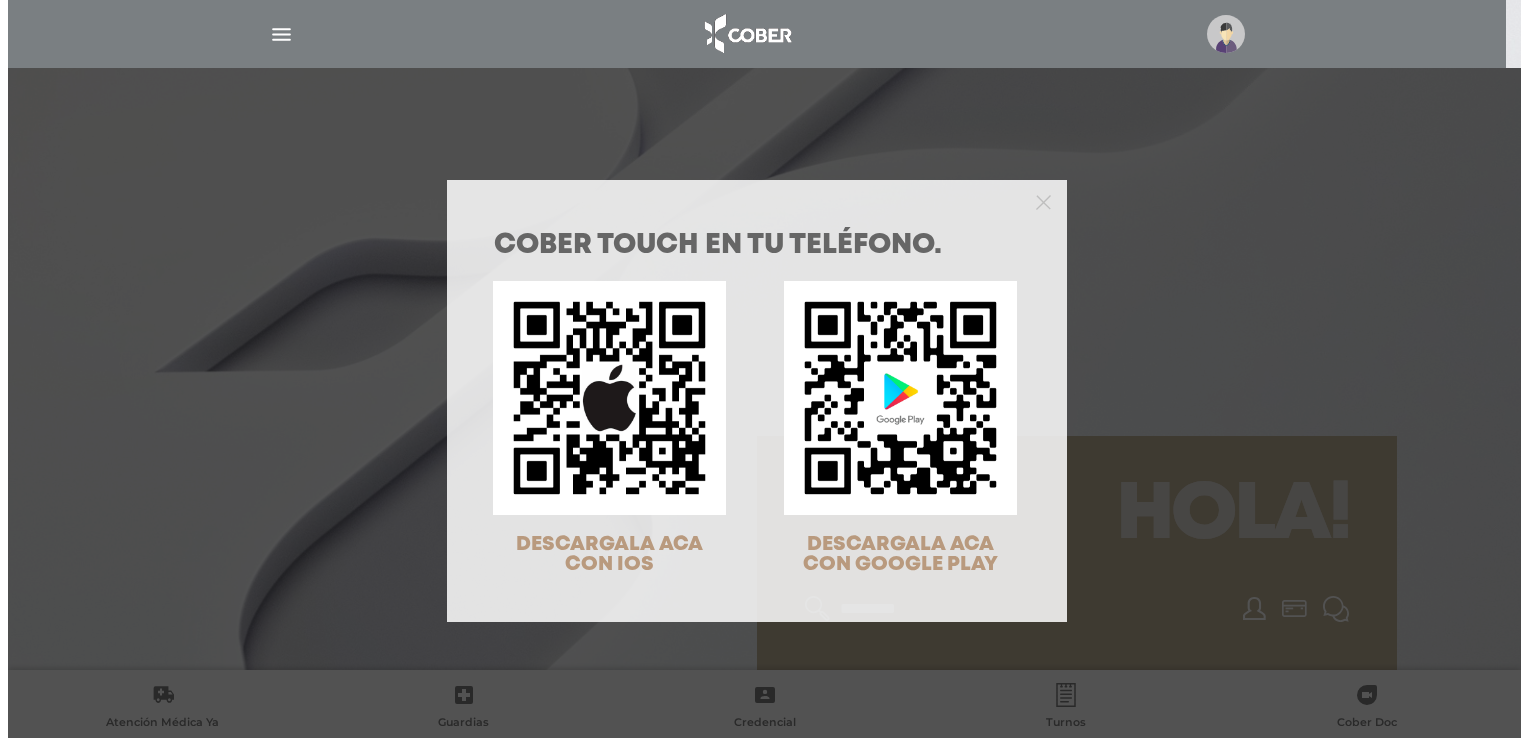 scroll, scrollTop: 0, scrollLeft: 0, axis: both 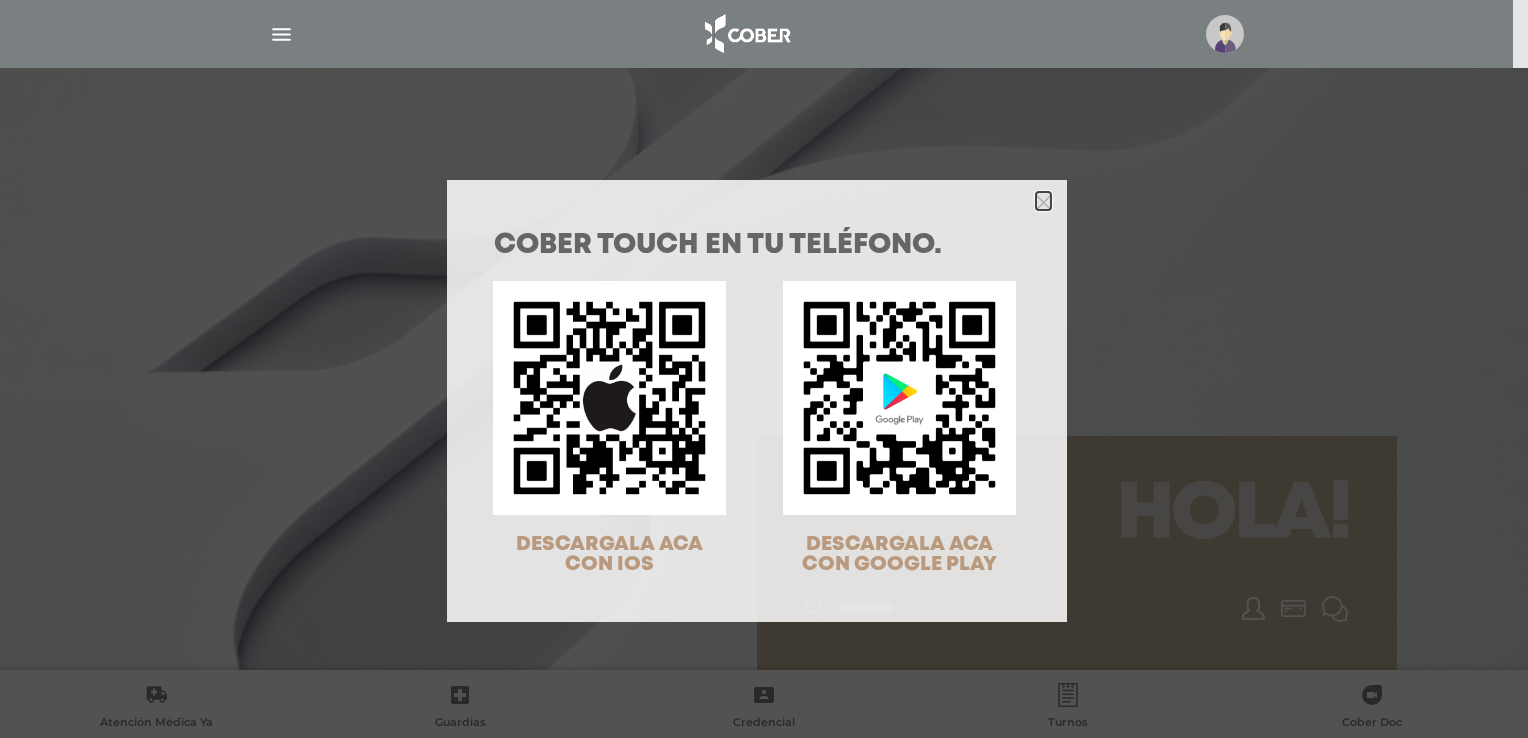 click 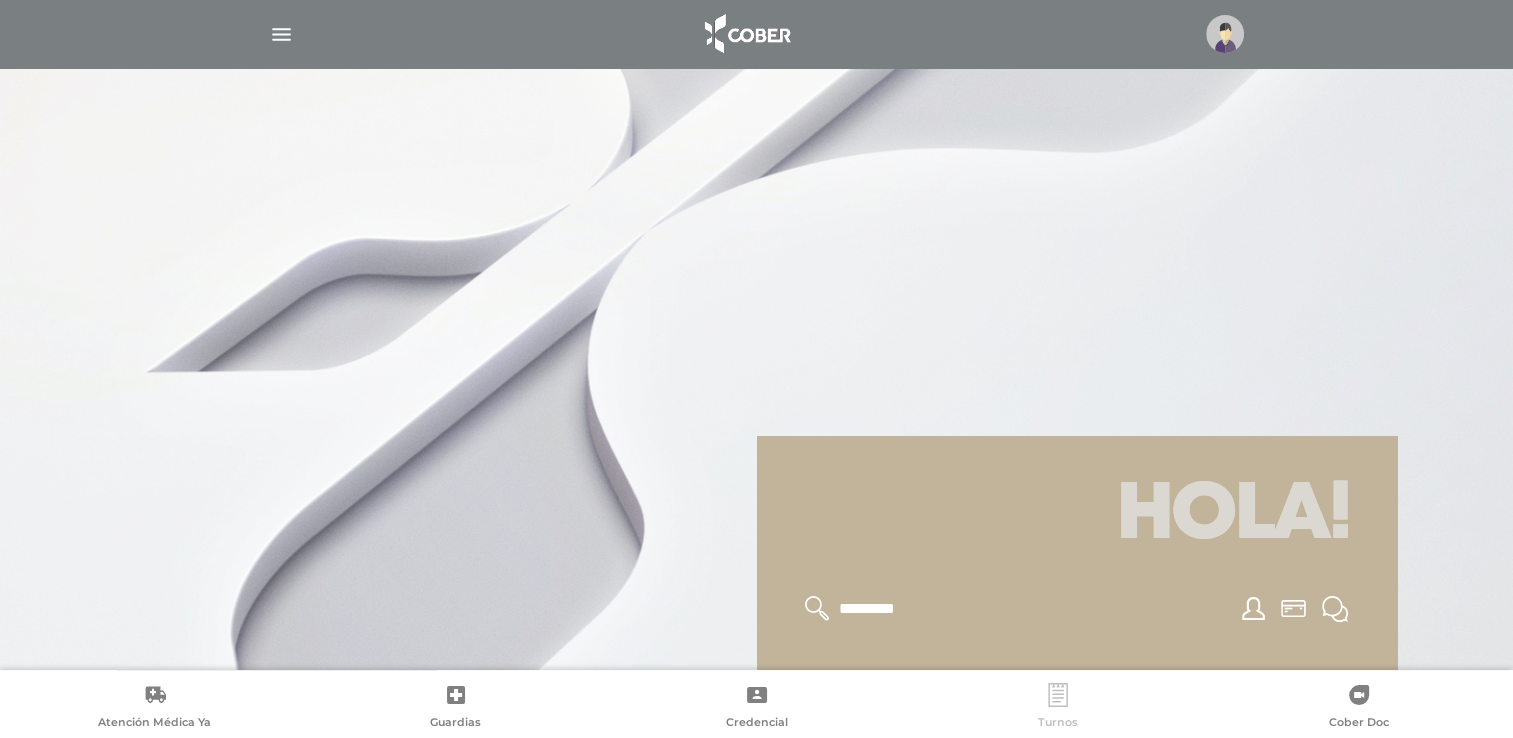 click on "Turnos" at bounding box center [1057, 708] 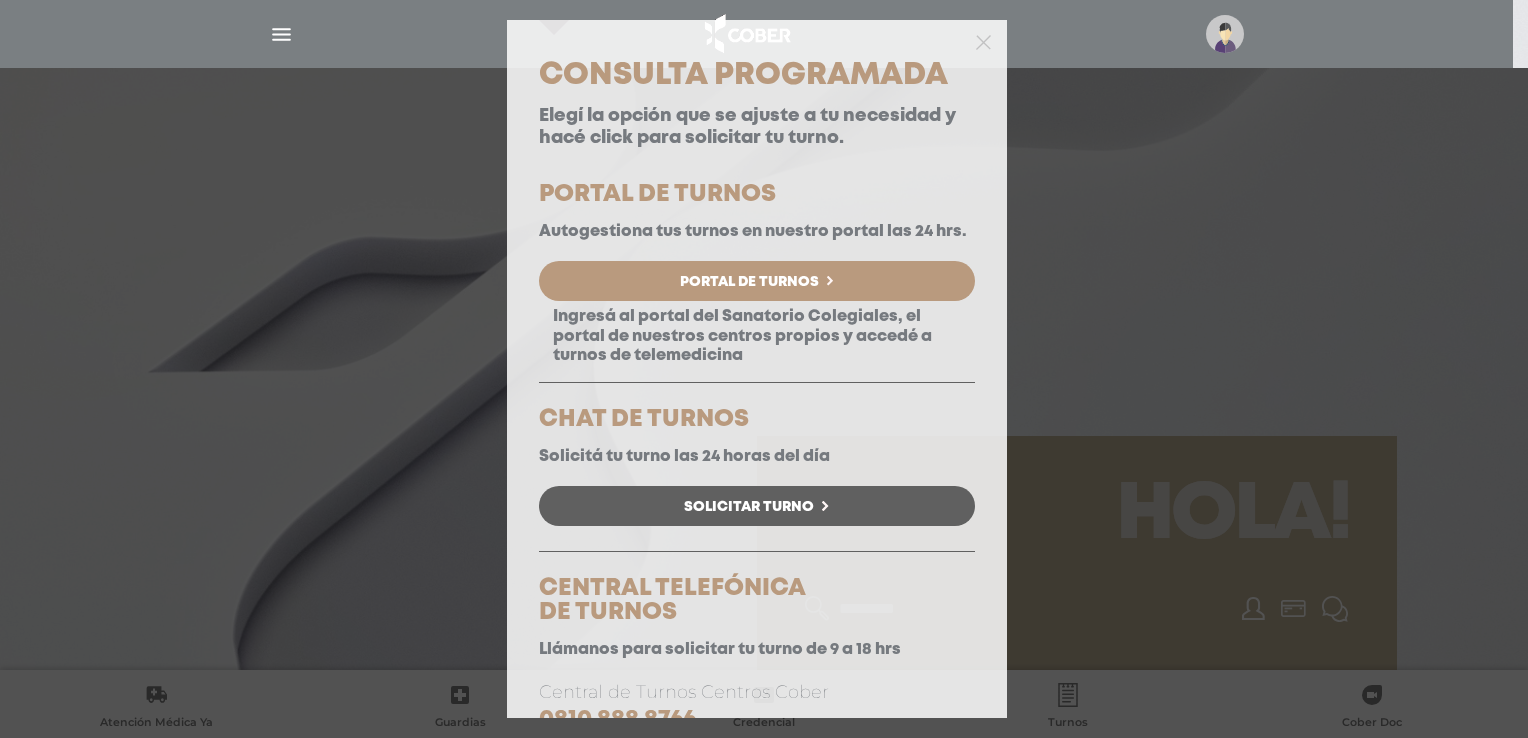 click on "Portal de Turnos" at bounding box center (757, 281) 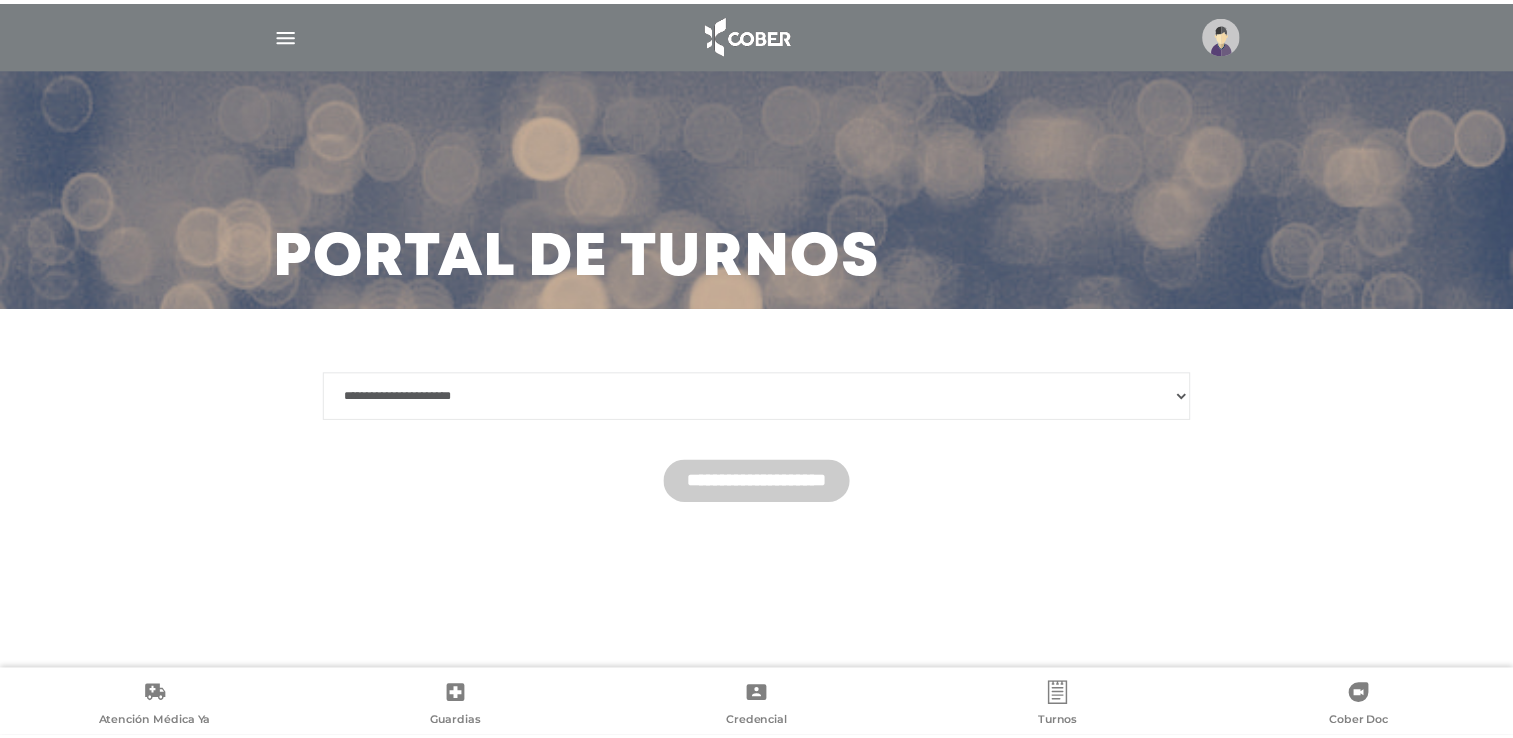 scroll, scrollTop: 0, scrollLeft: 0, axis: both 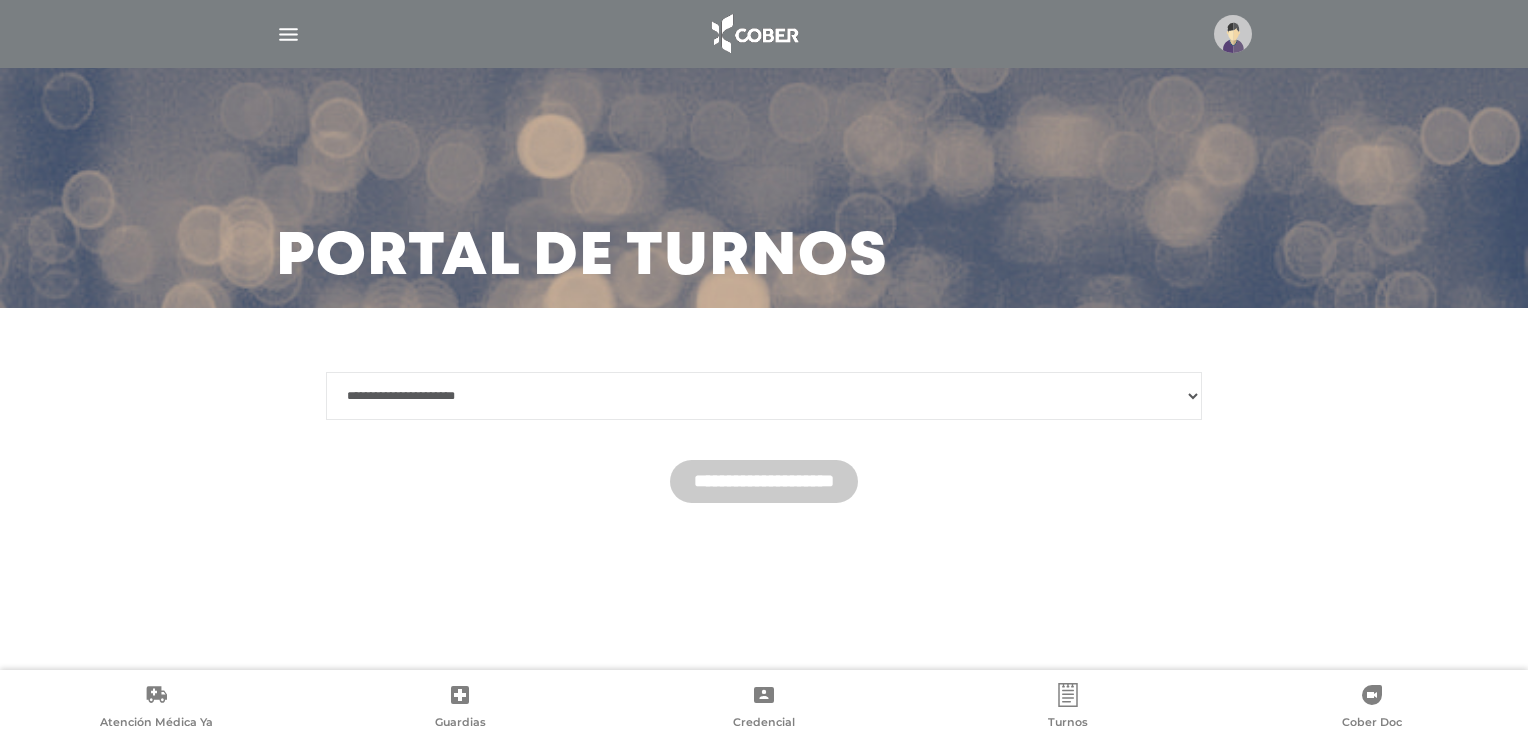 click on "**********" at bounding box center (764, 396) 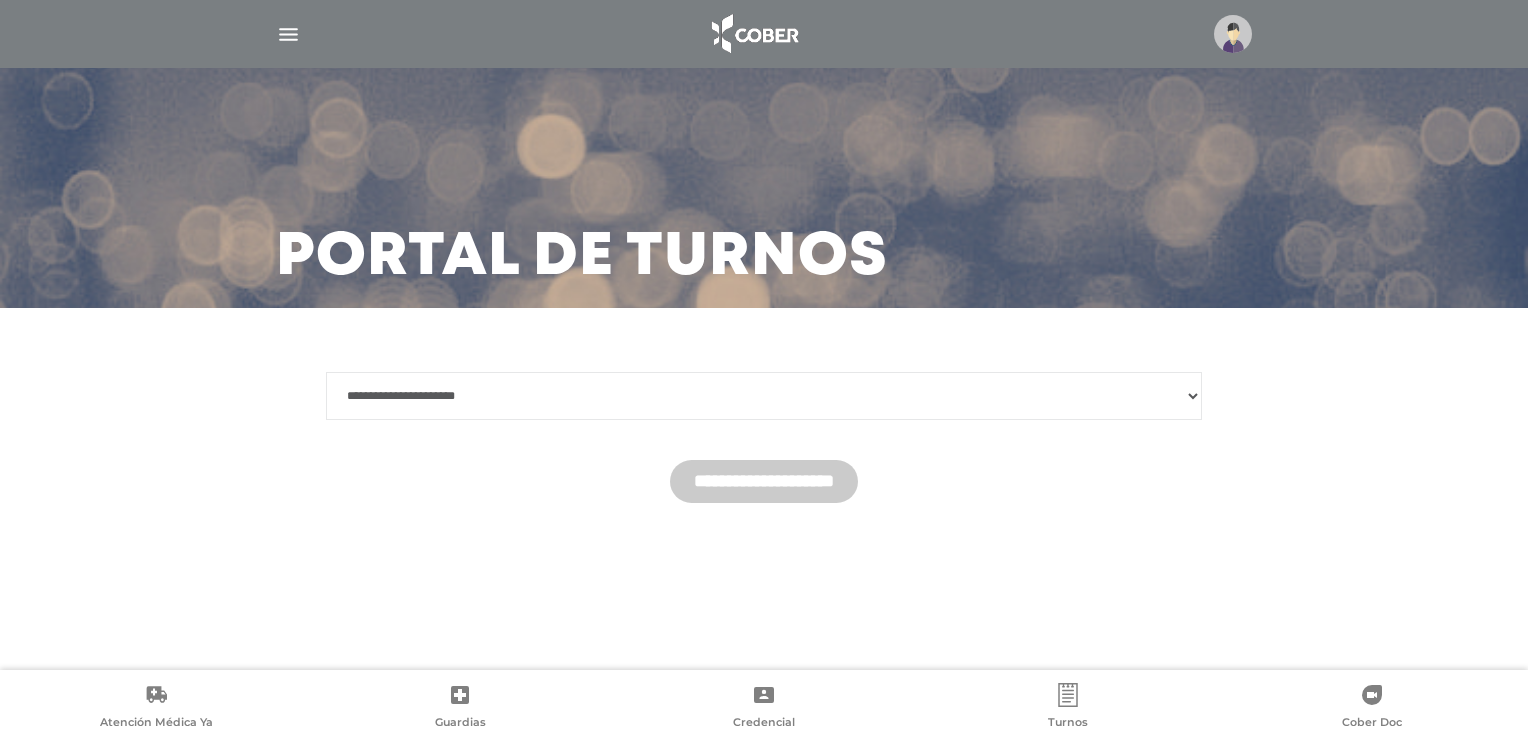 select on "********" 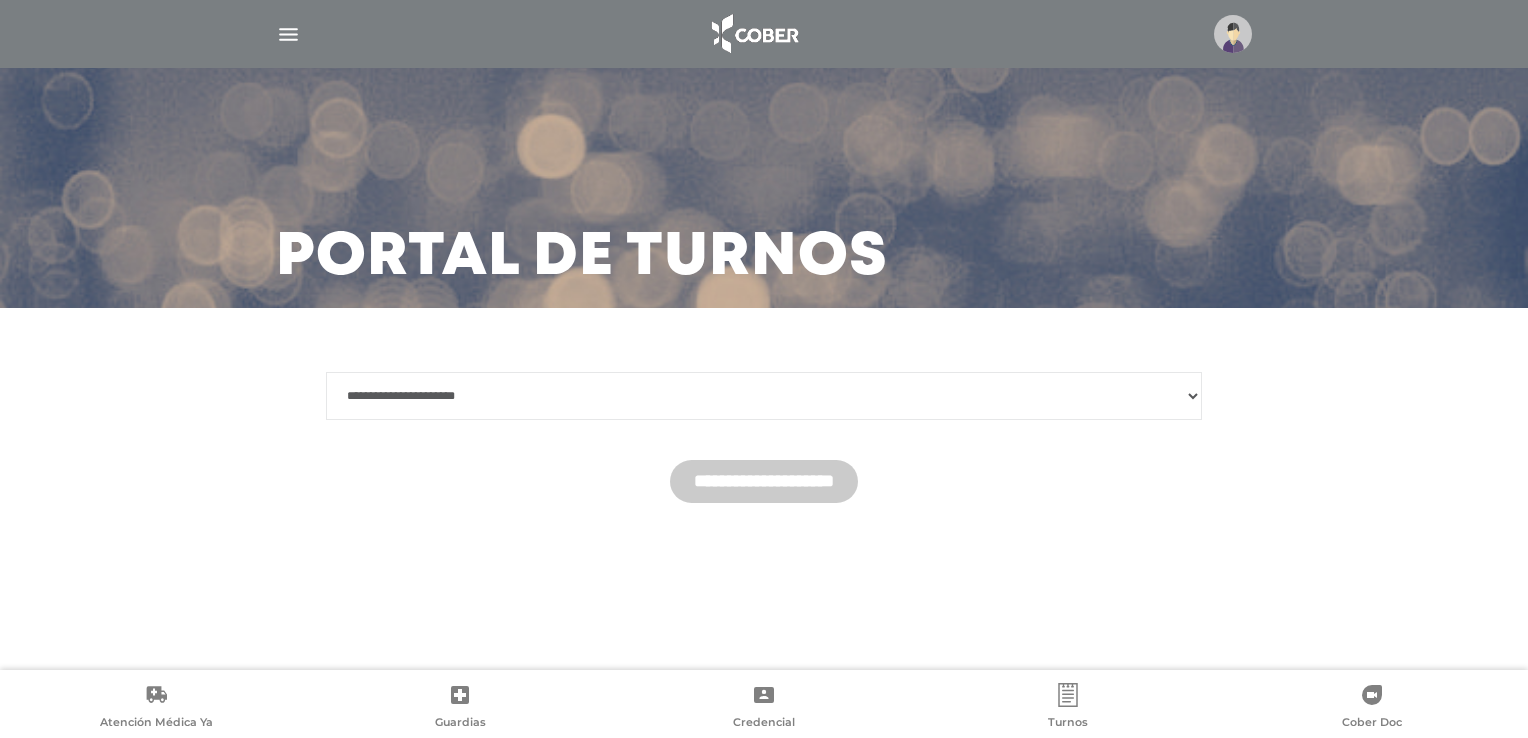 click on "**********" at bounding box center (764, 396) 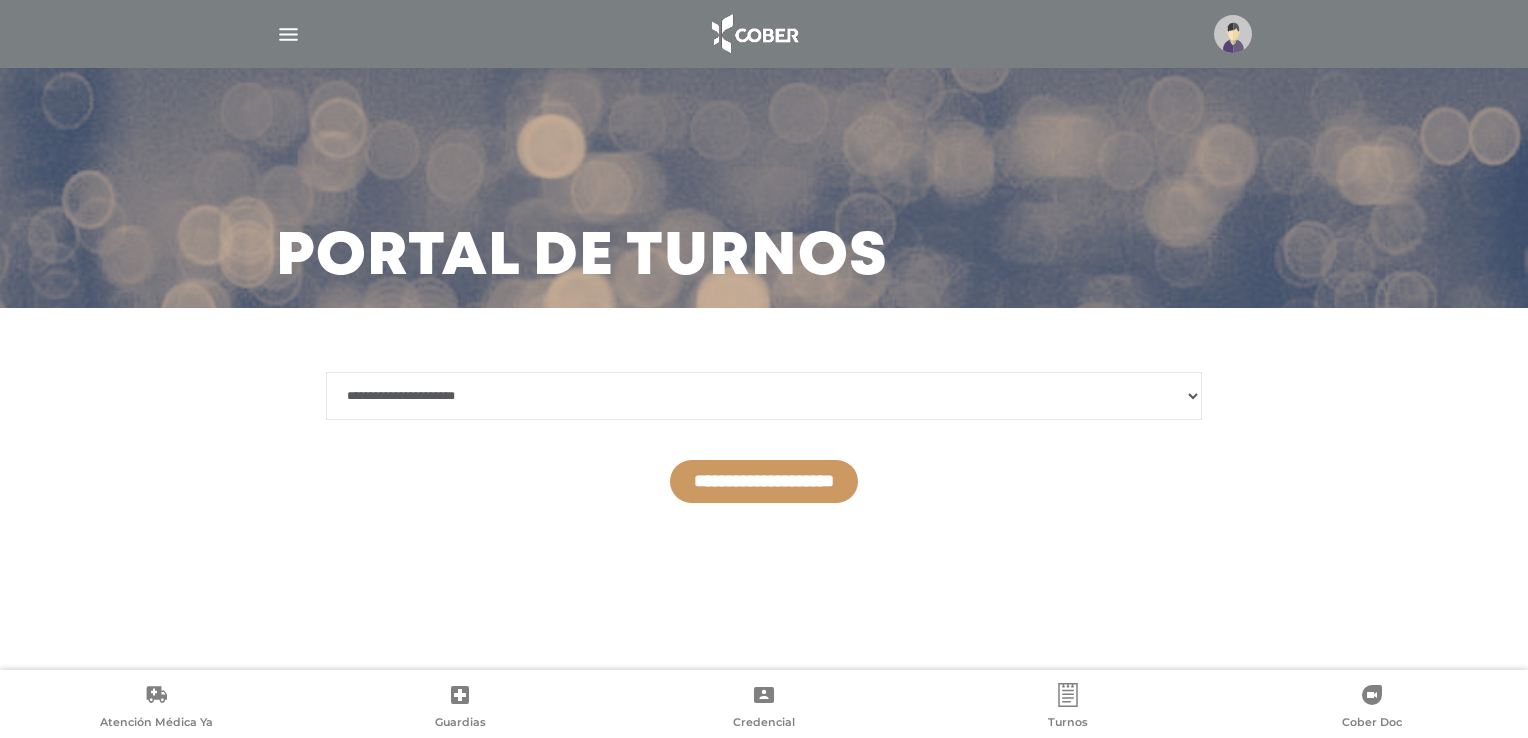 click on "**********" at bounding box center (764, 481) 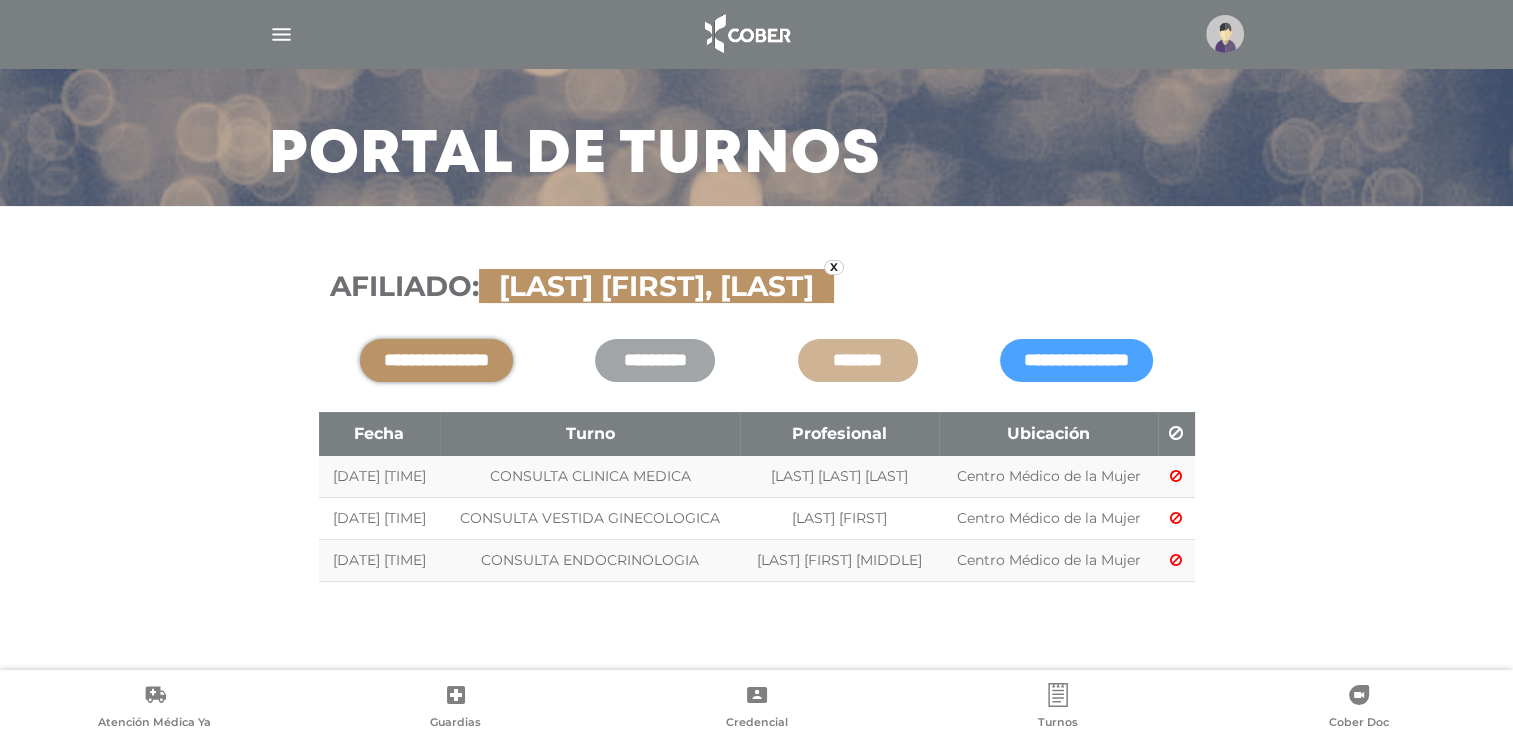 scroll, scrollTop: 162, scrollLeft: 0, axis: vertical 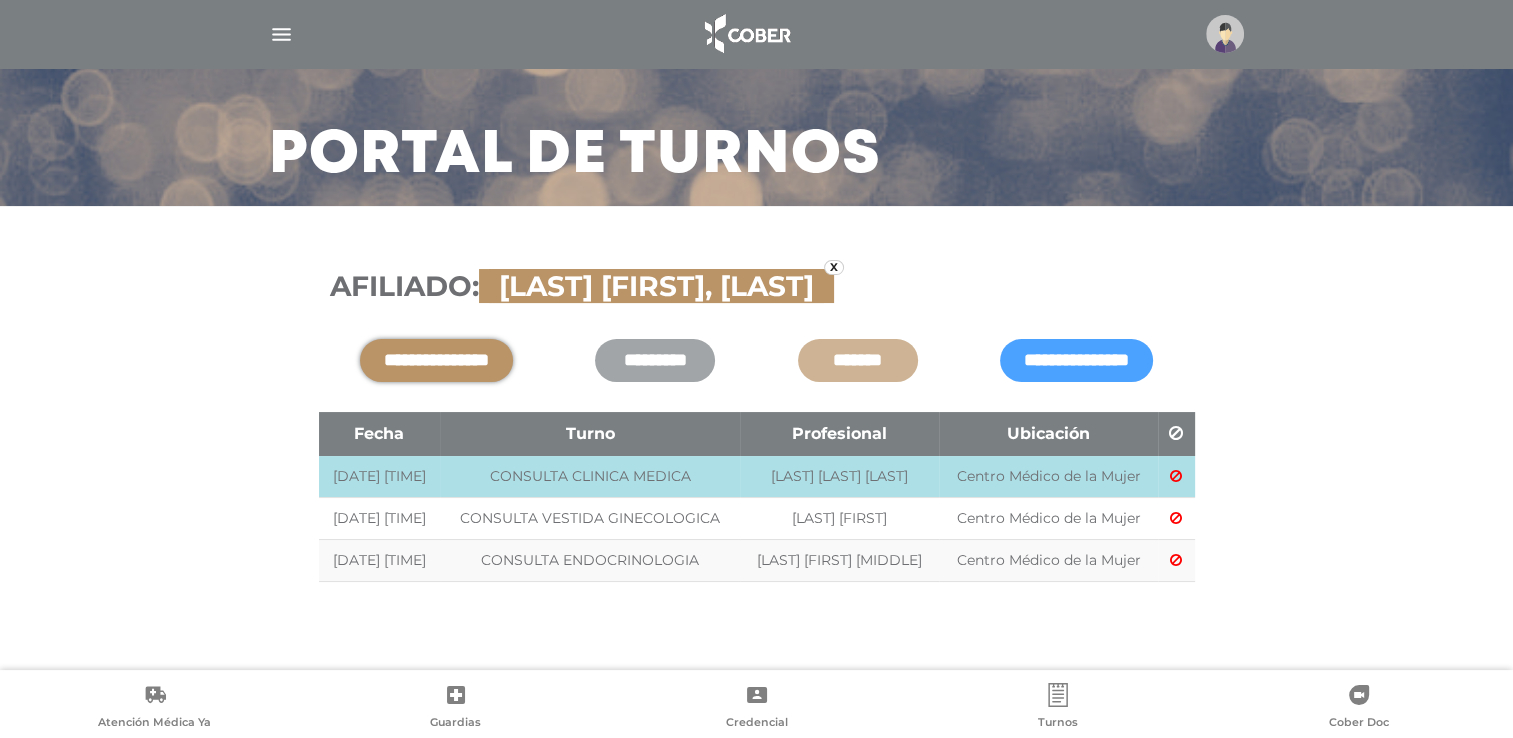 click at bounding box center [1176, 476] 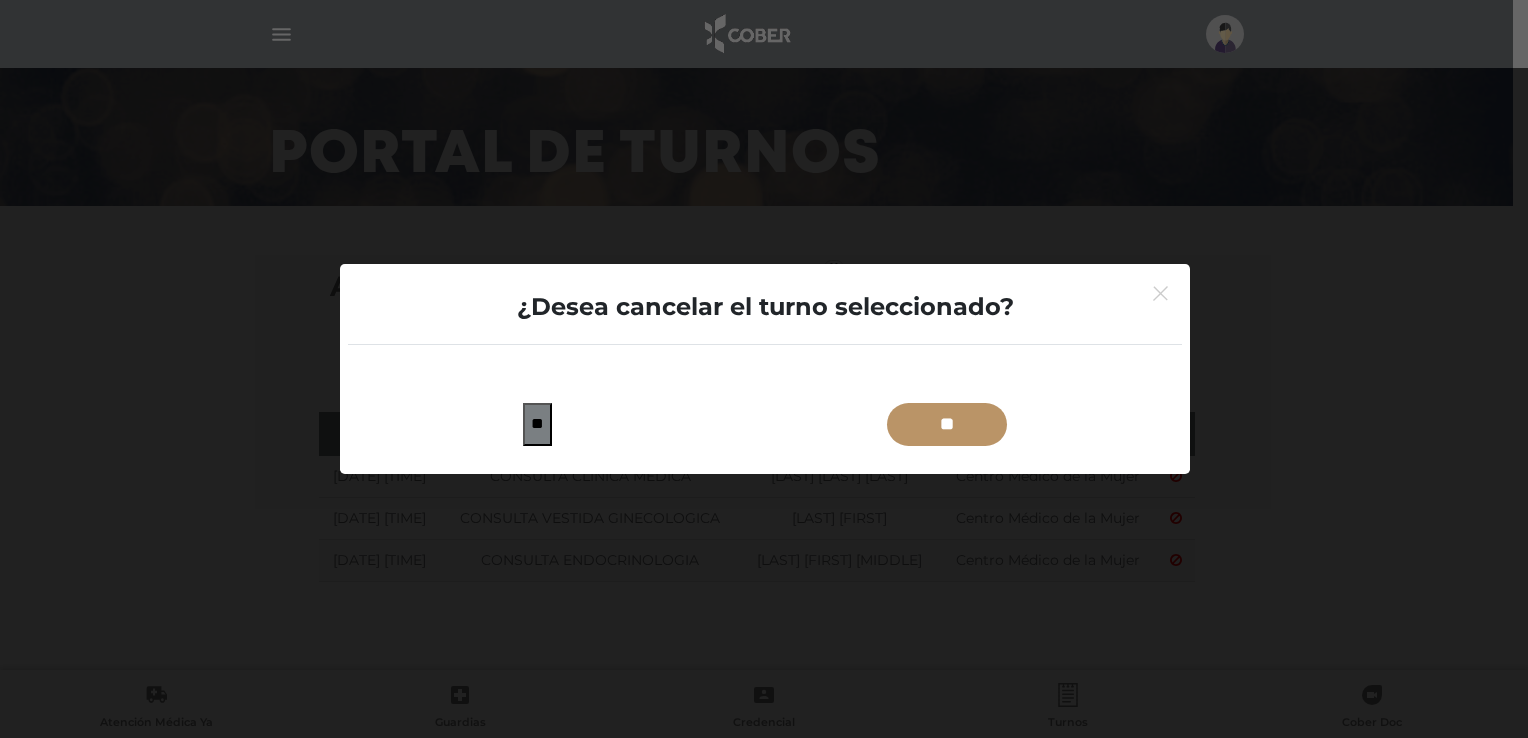 click on "**" at bounding box center [947, 424] 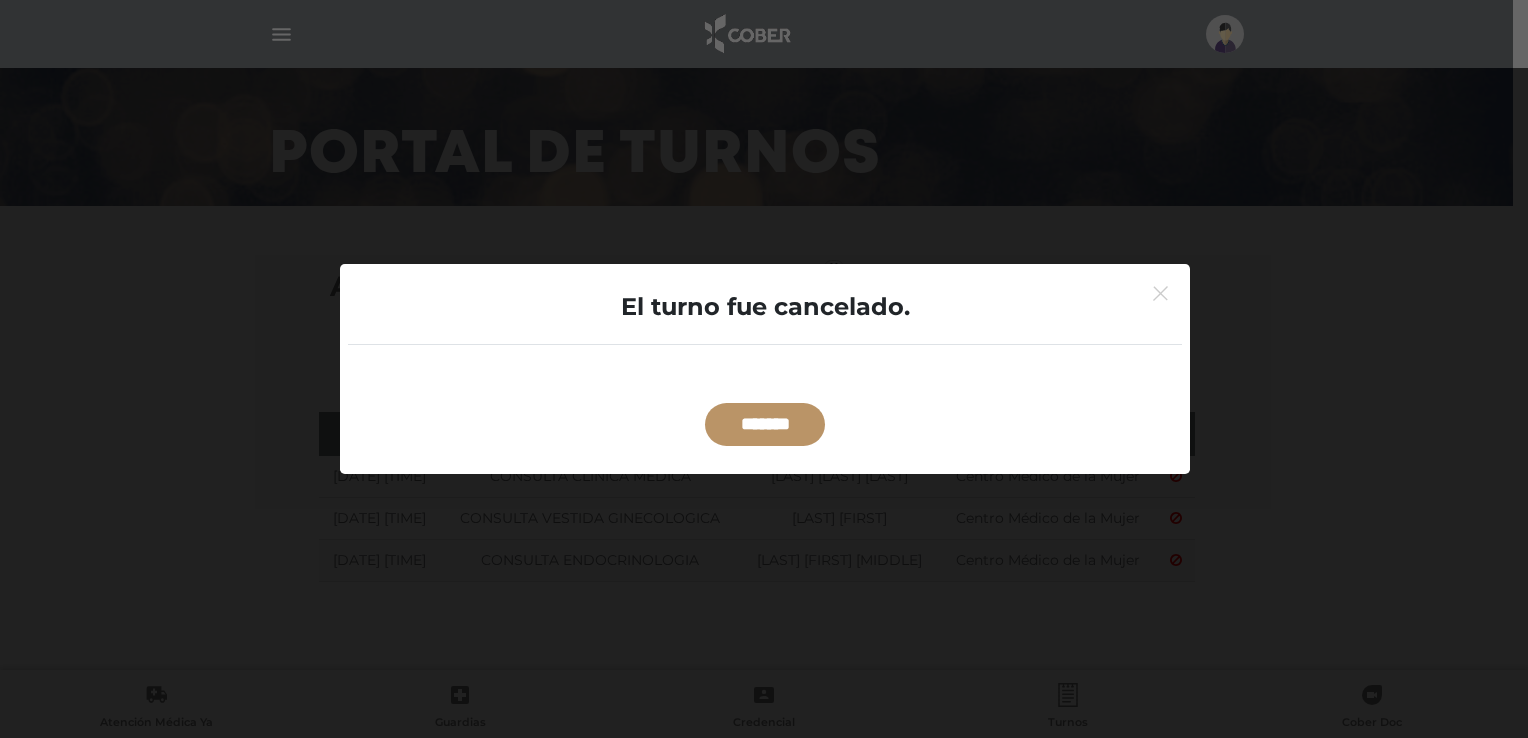 click on "*******" at bounding box center [765, 424] 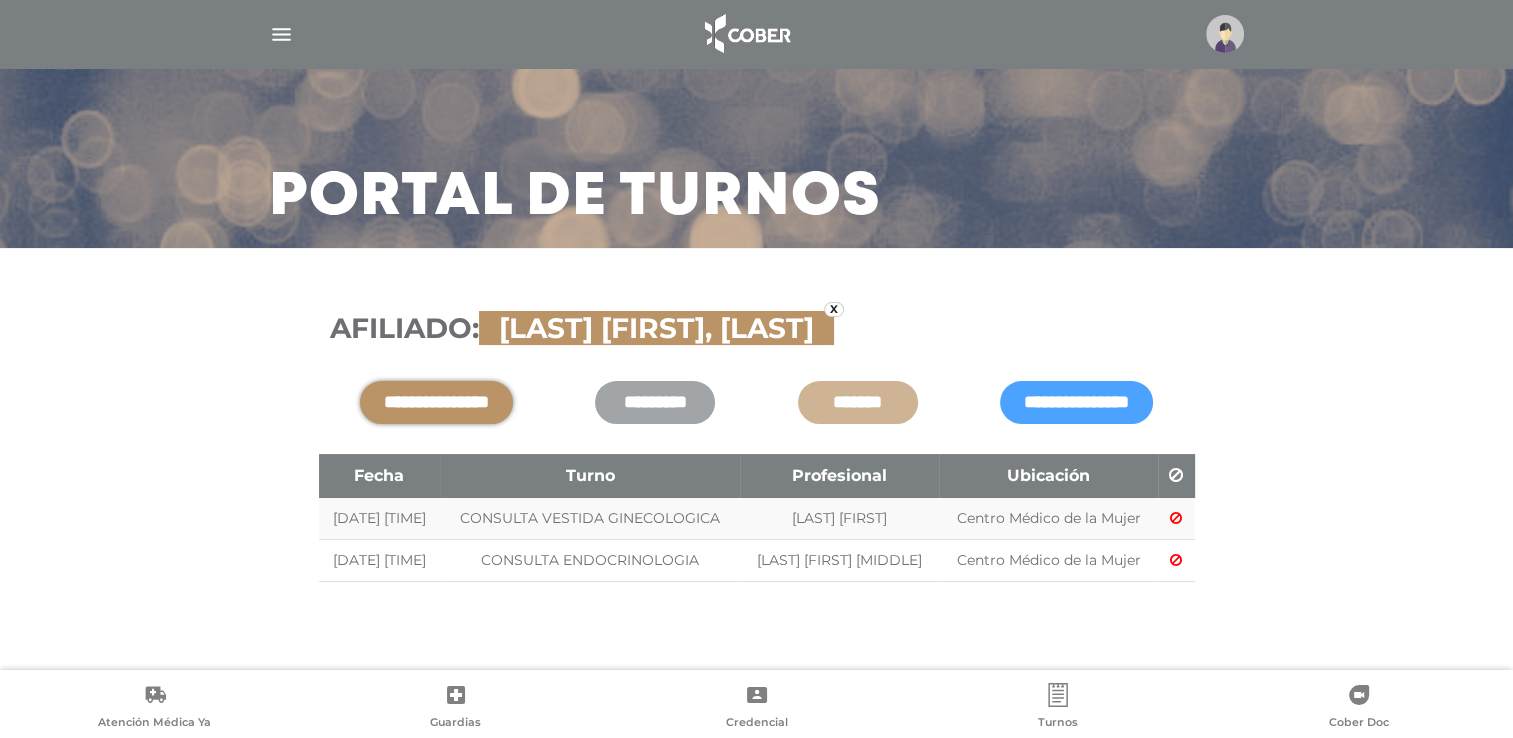 scroll, scrollTop: 59, scrollLeft: 0, axis: vertical 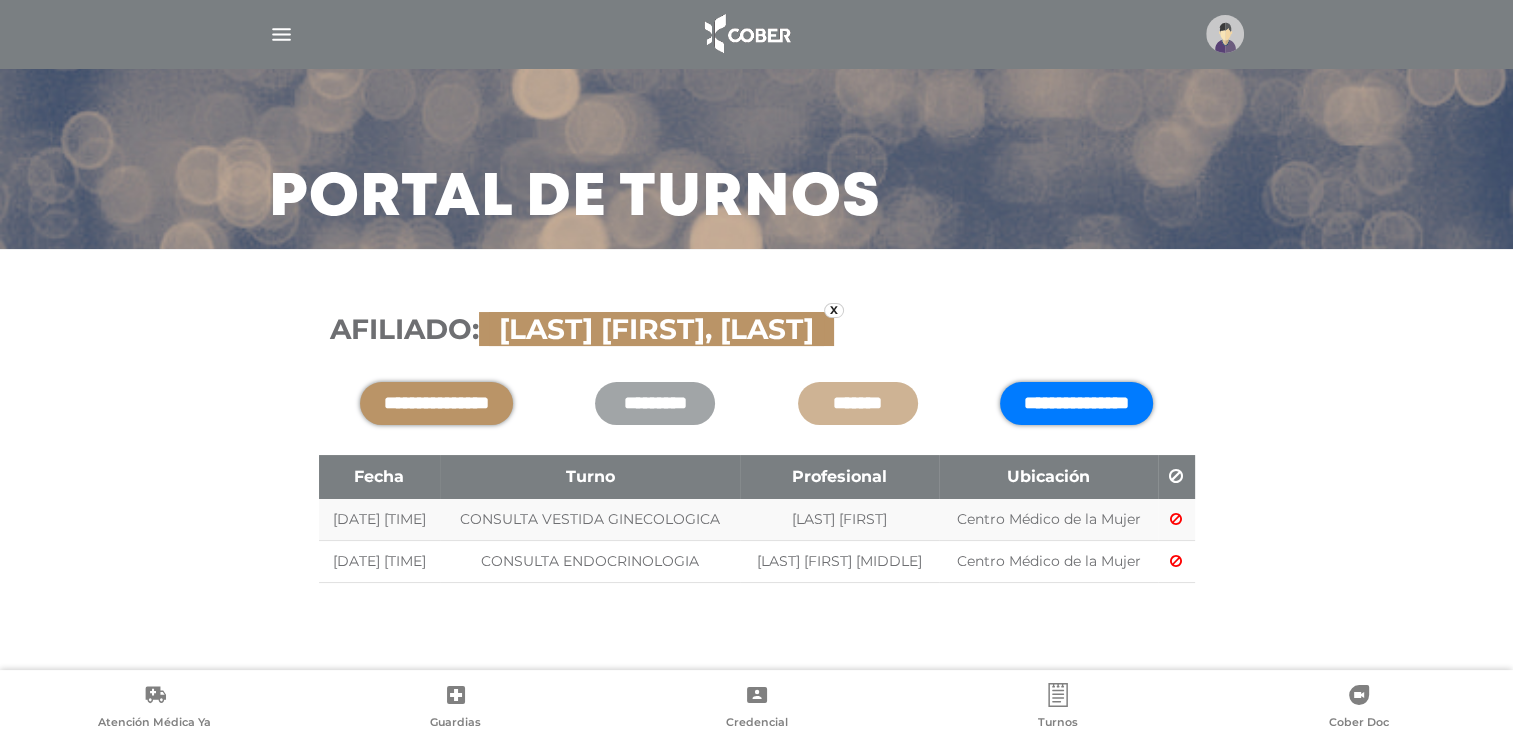 click on "**********" at bounding box center [1076, 403] 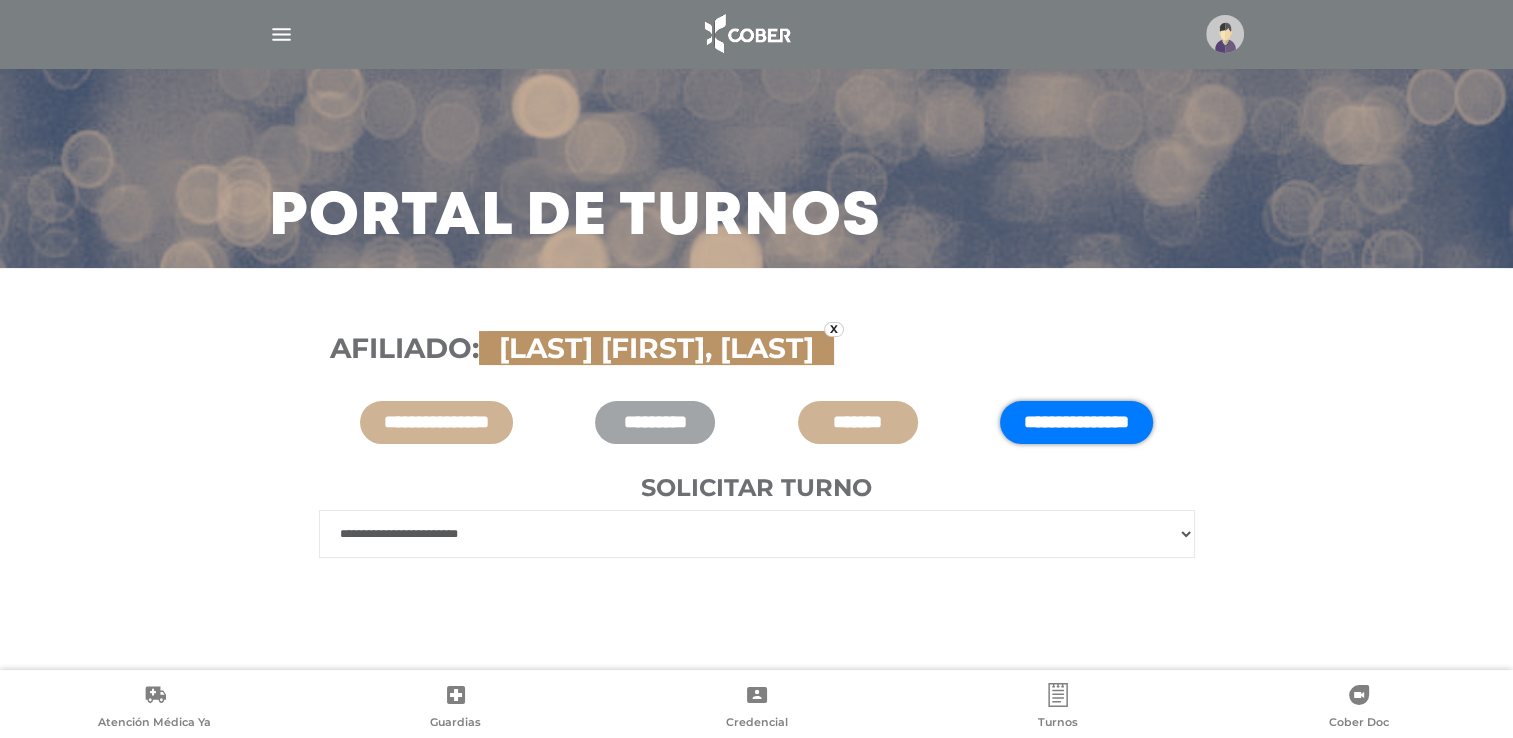 click on "**********" at bounding box center [757, 528] 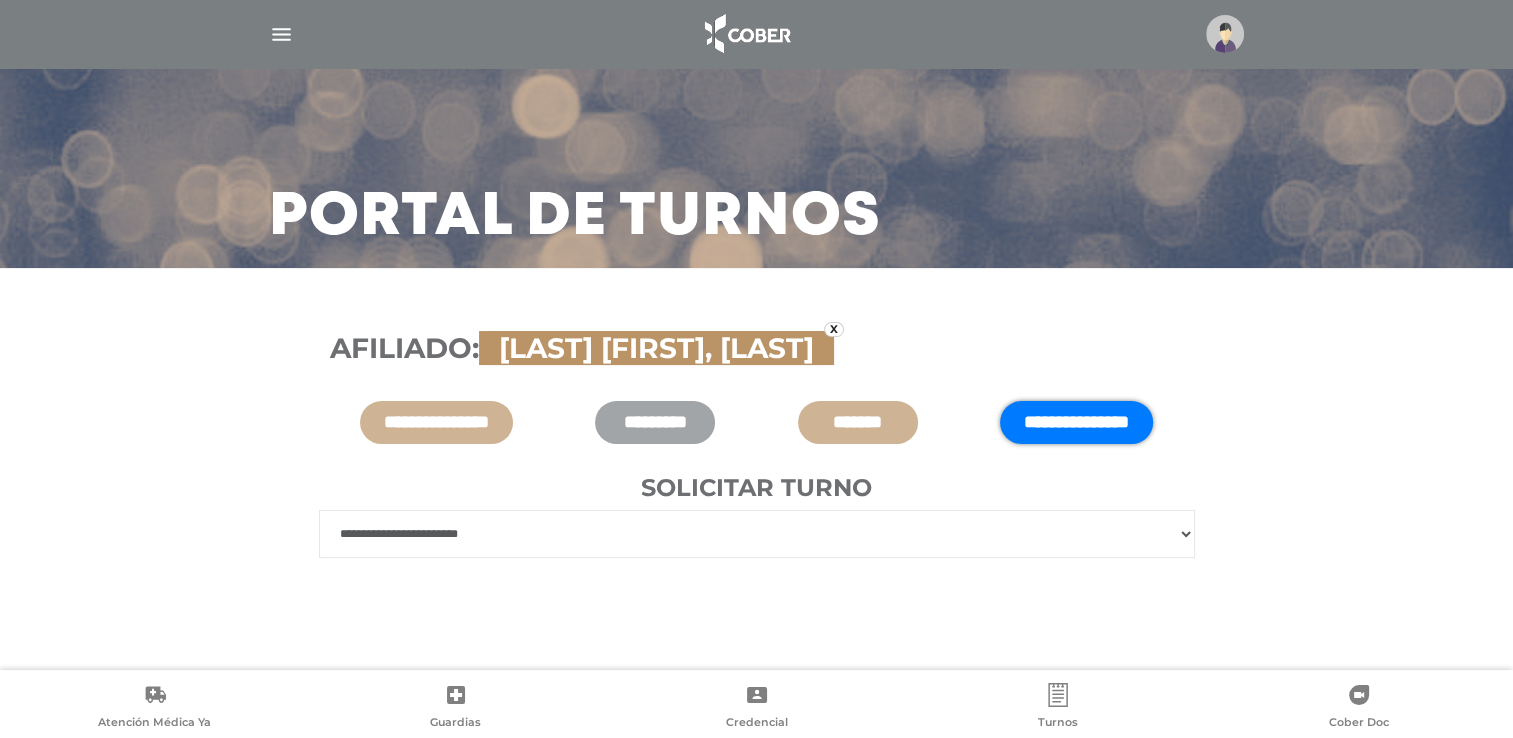 select on "****" 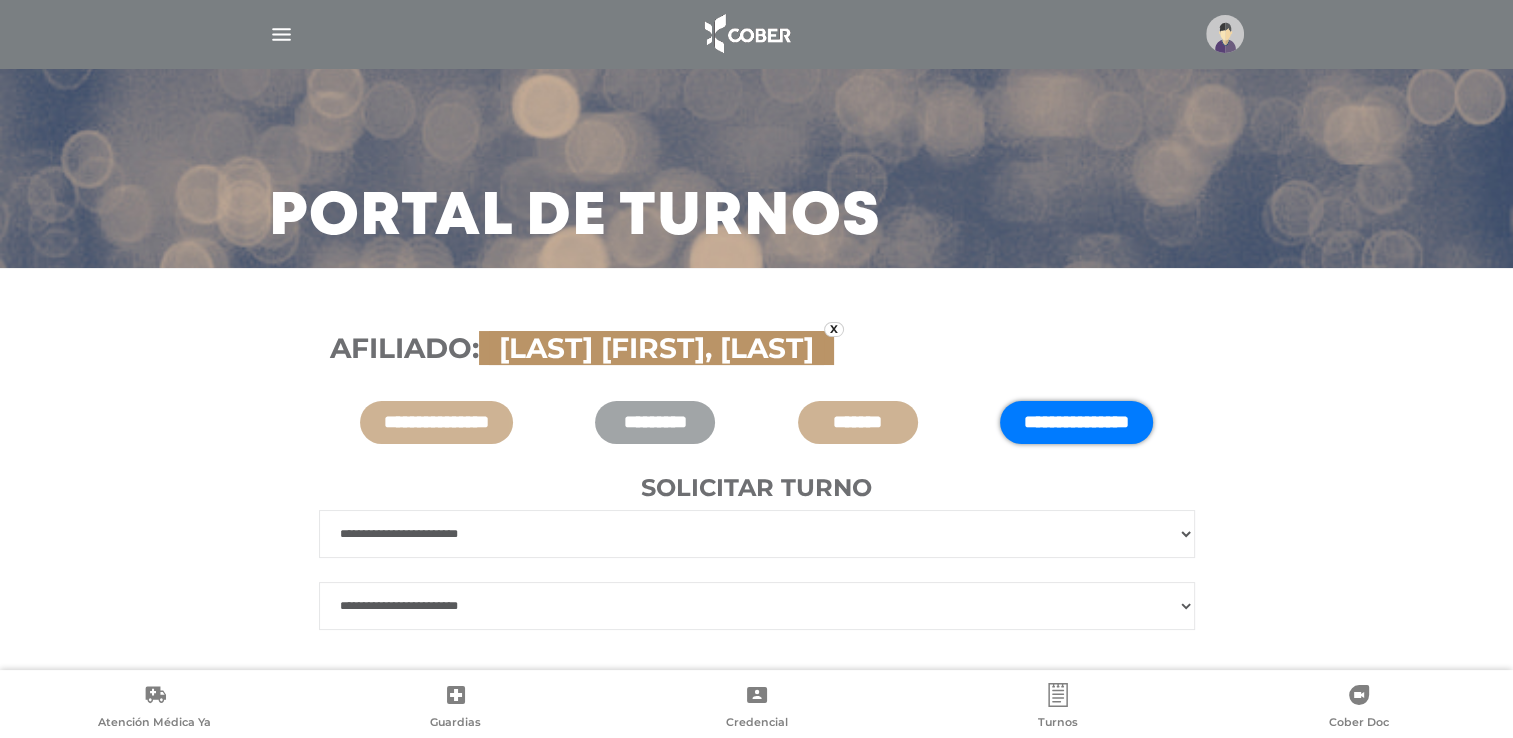 scroll, scrollTop: 88, scrollLeft: 0, axis: vertical 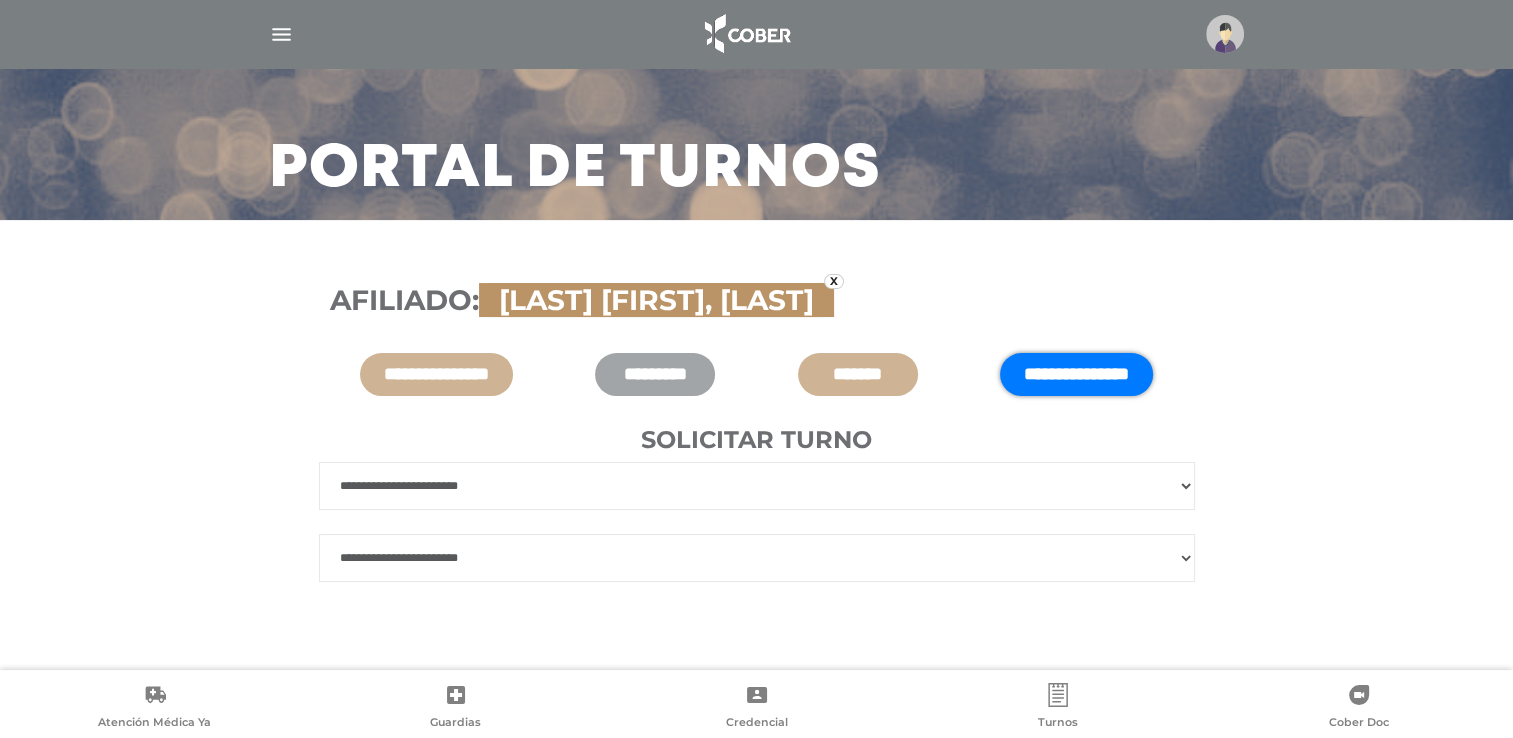 click on "**********" at bounding box center [757, 558] 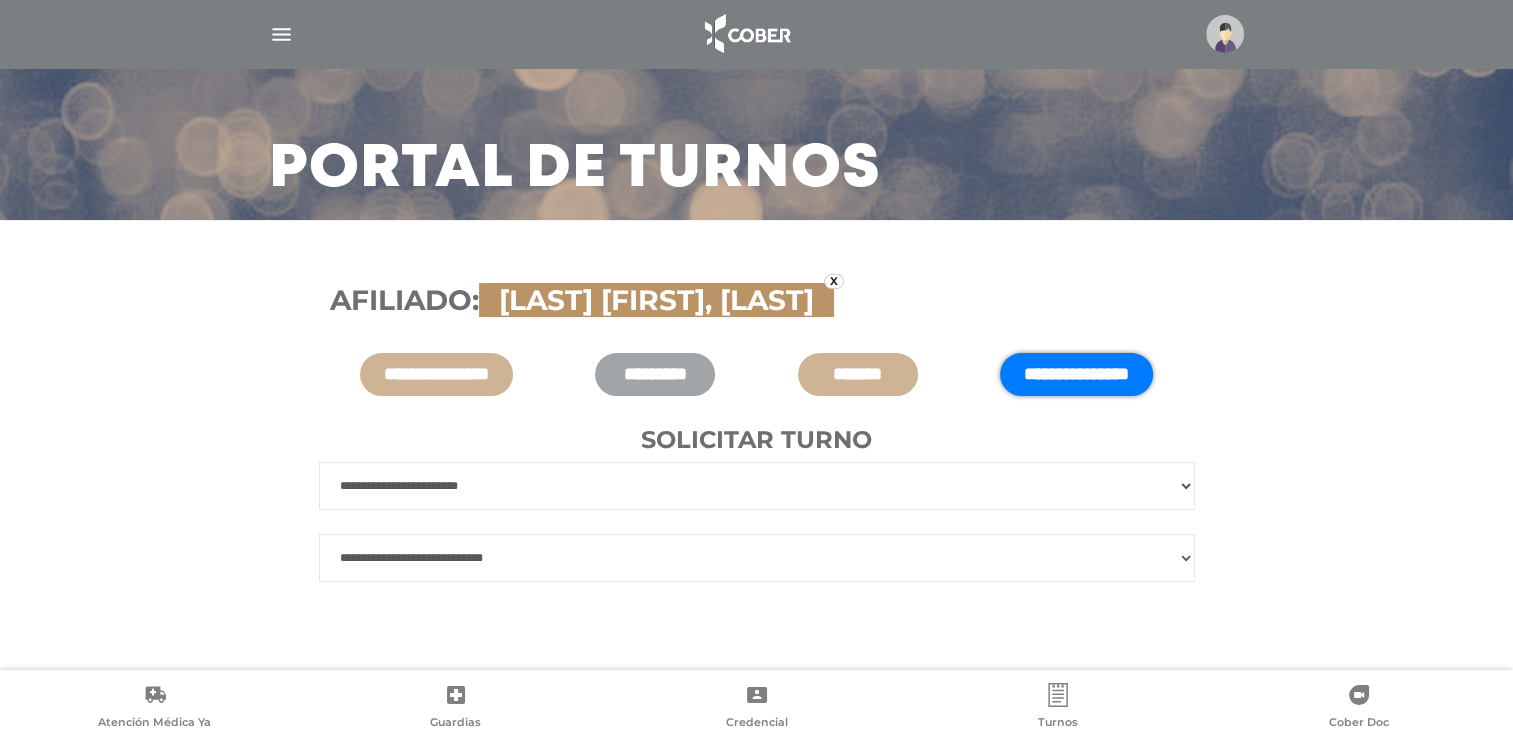 click on "**********" at bounding box center [757, 558] 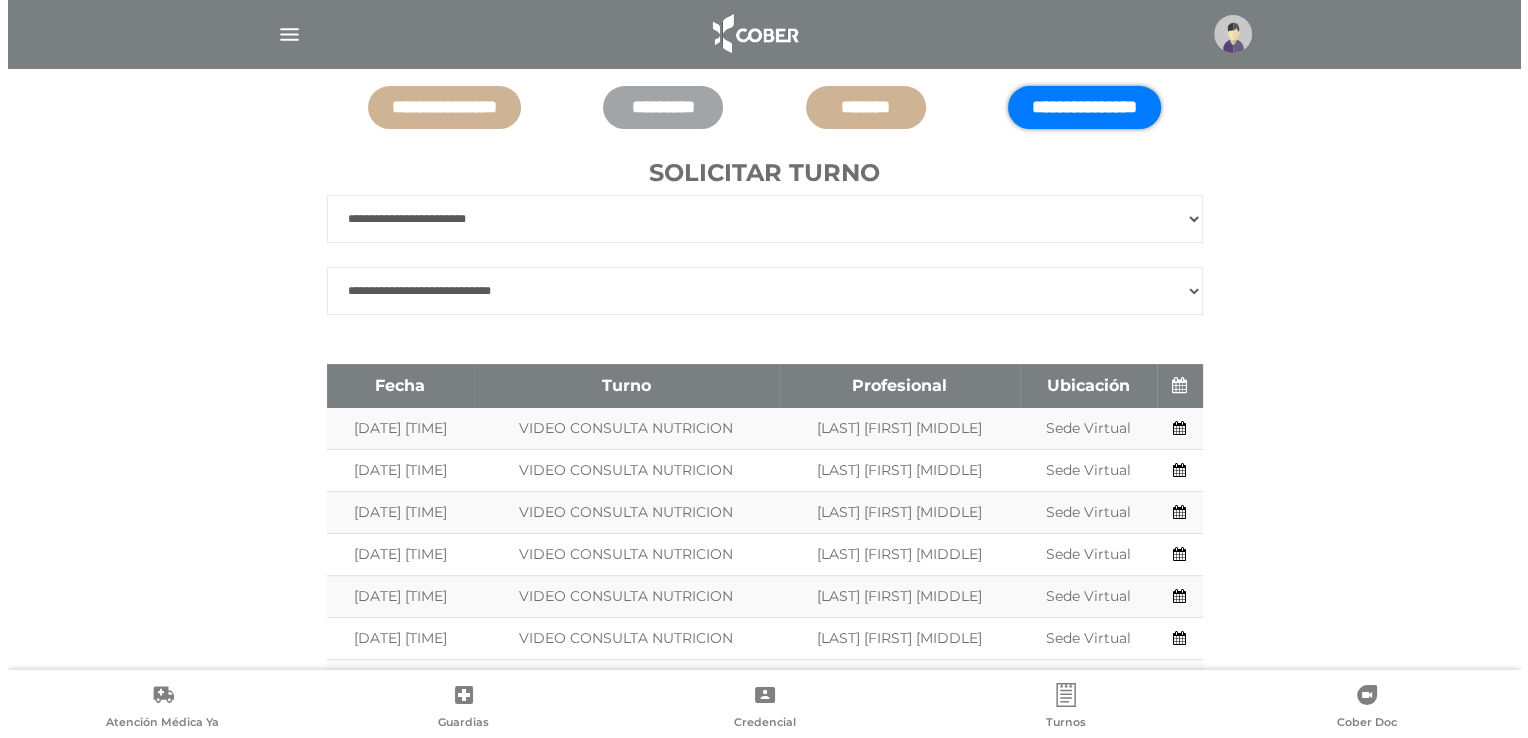 scroll, scrollTop: 354, scrollLeft: 0, axis: vertical 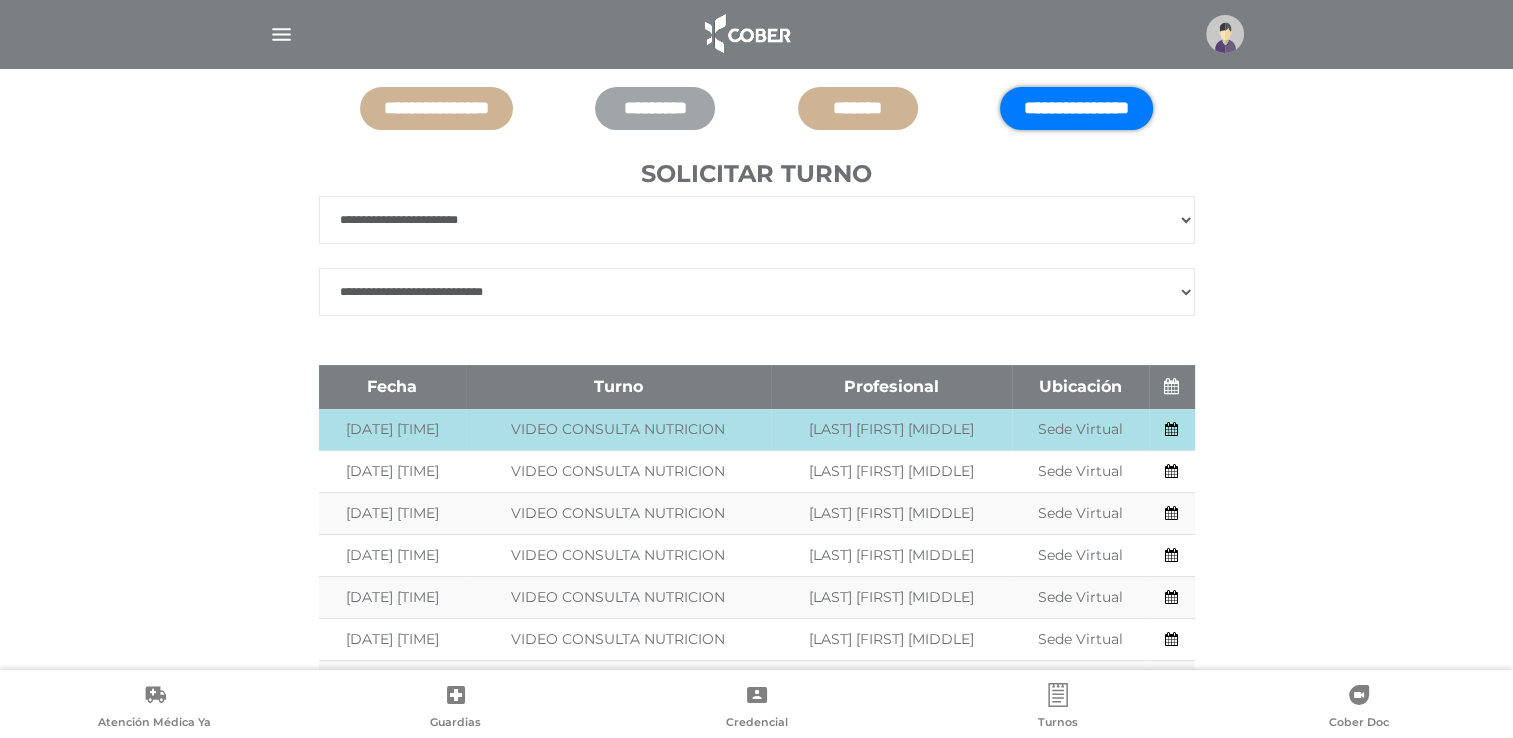 click on "Especialidad:  VIDEO CONSULTA NUTRICION" at bounding box center (618, 430) 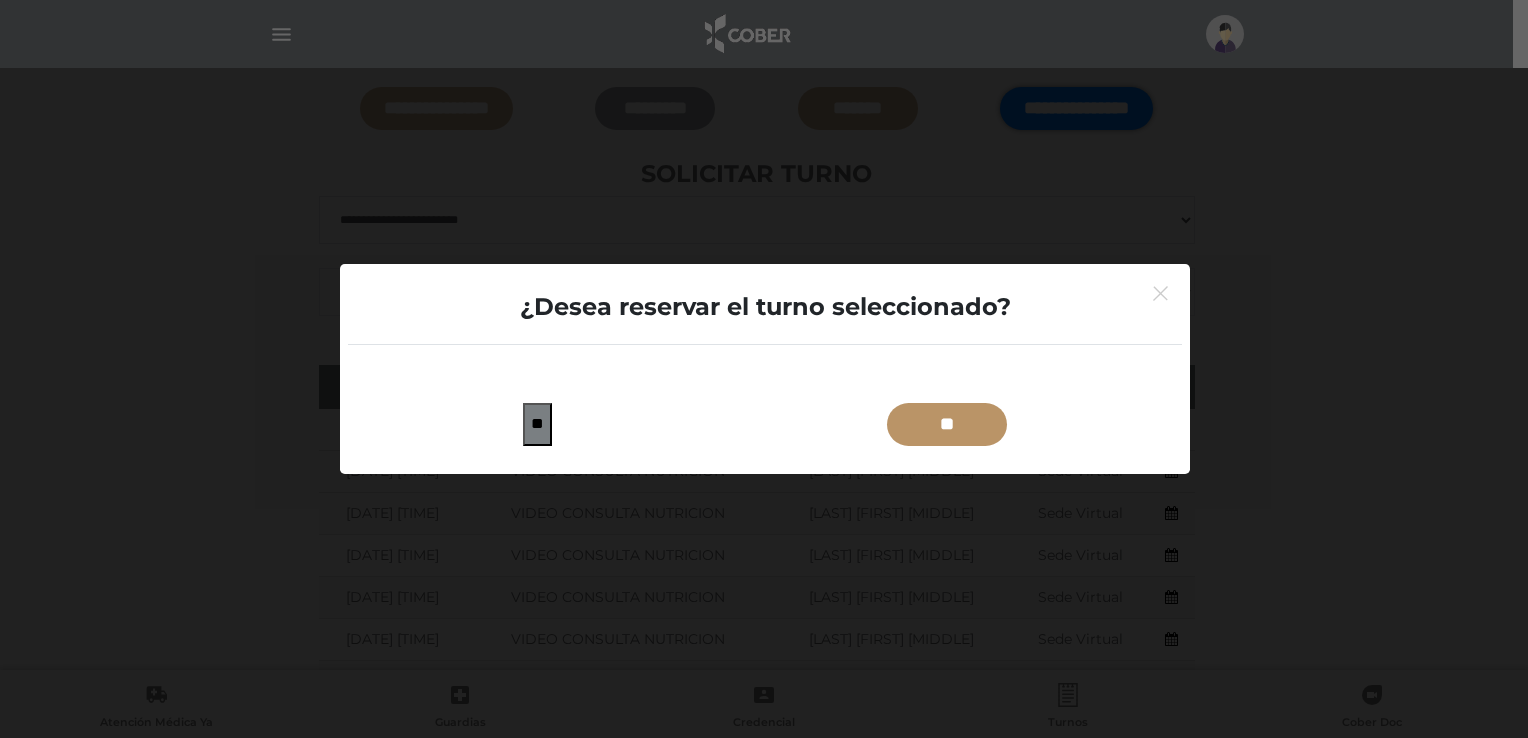 click on "**" at bounding box center [947, 424] 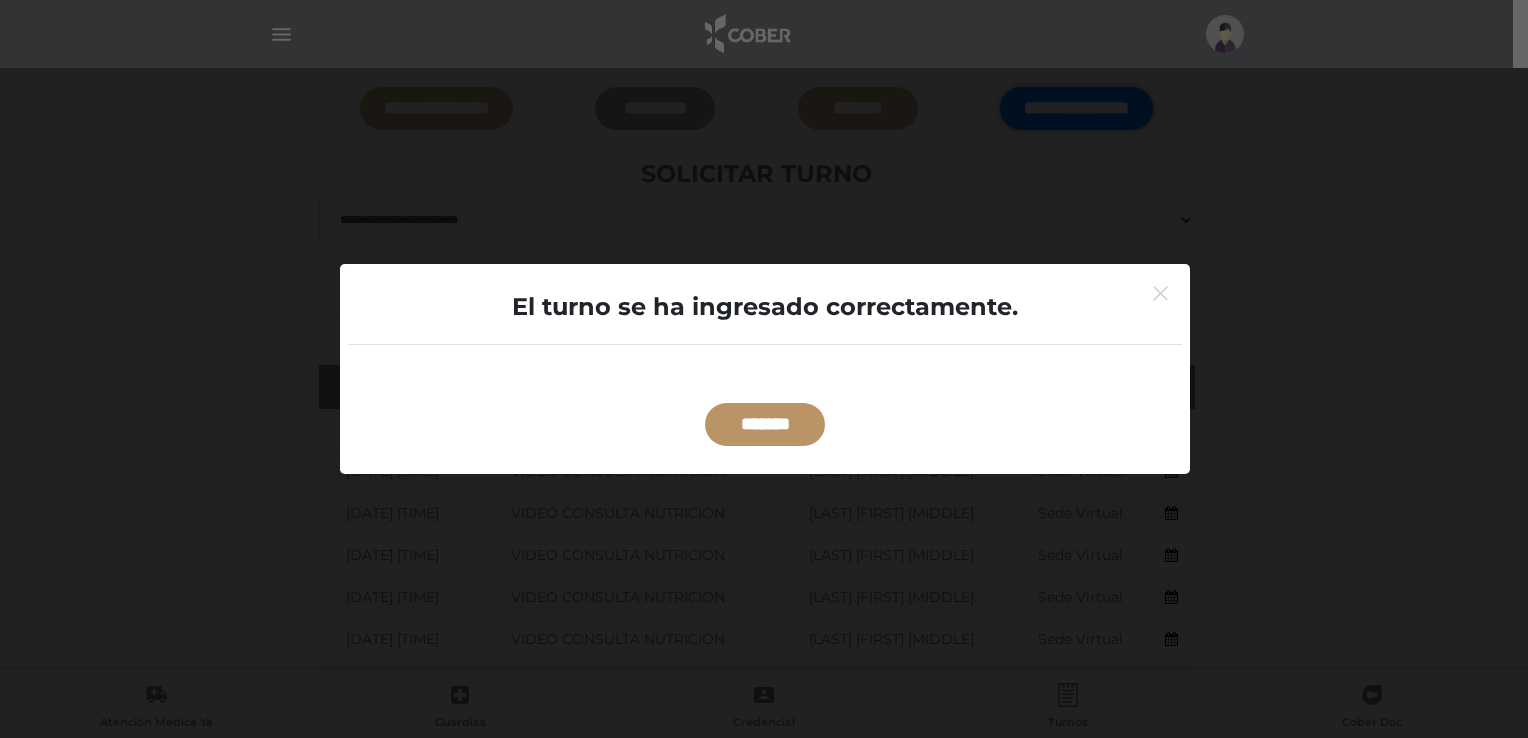 click on "*******" at bounding box center (765, 424) 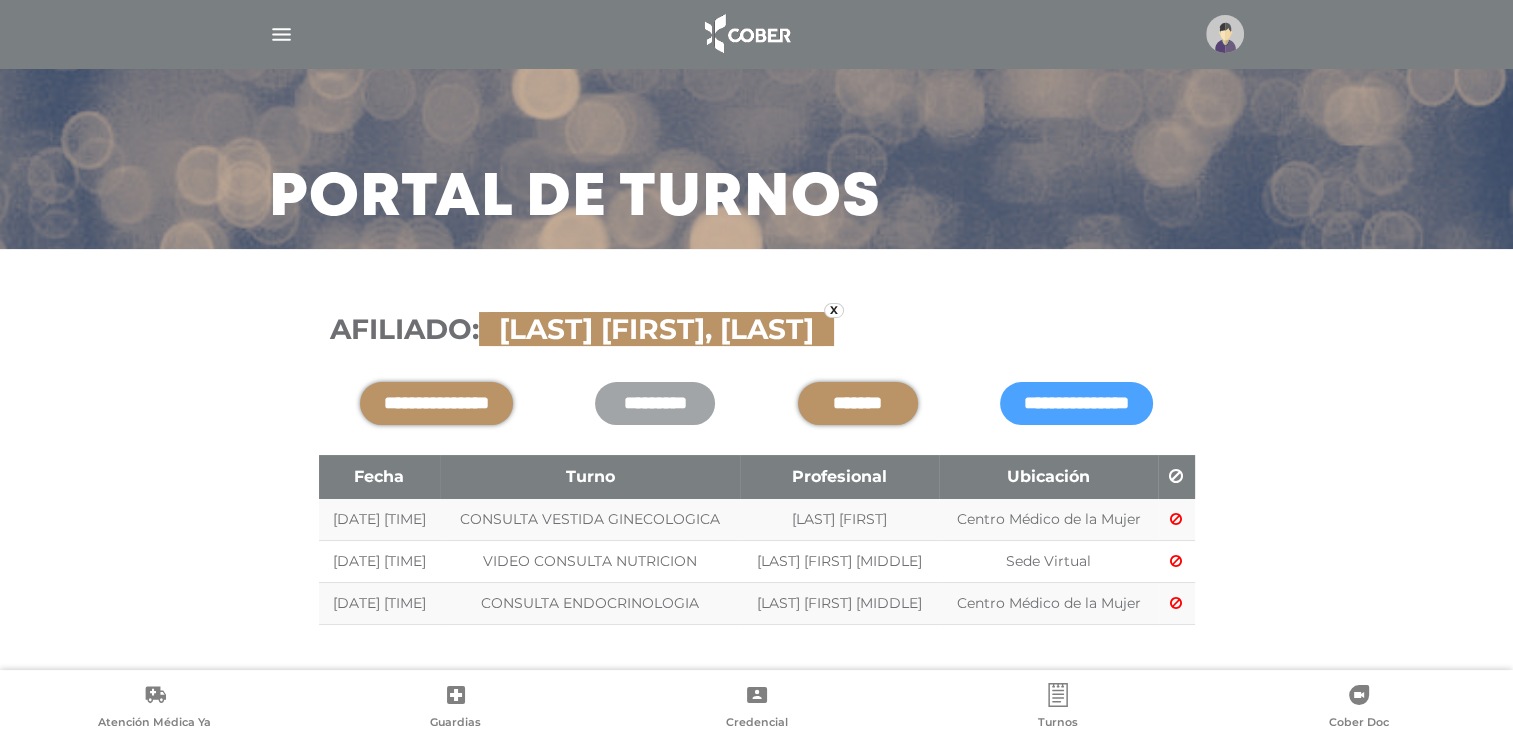 scroll, scrollTop: 100, scrollLeft: 0, axis: vertical 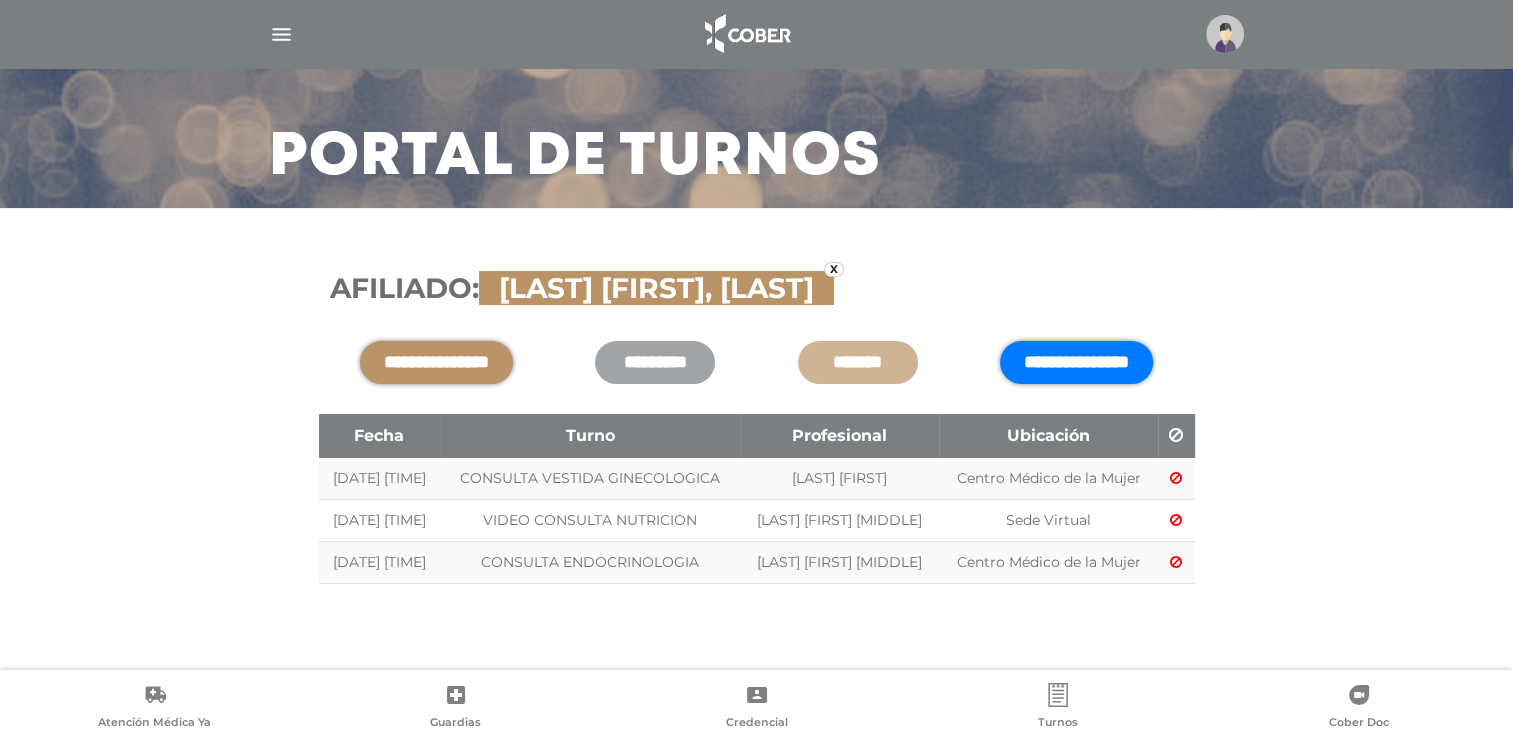click on "**********" at bounding box center [1076, 362] 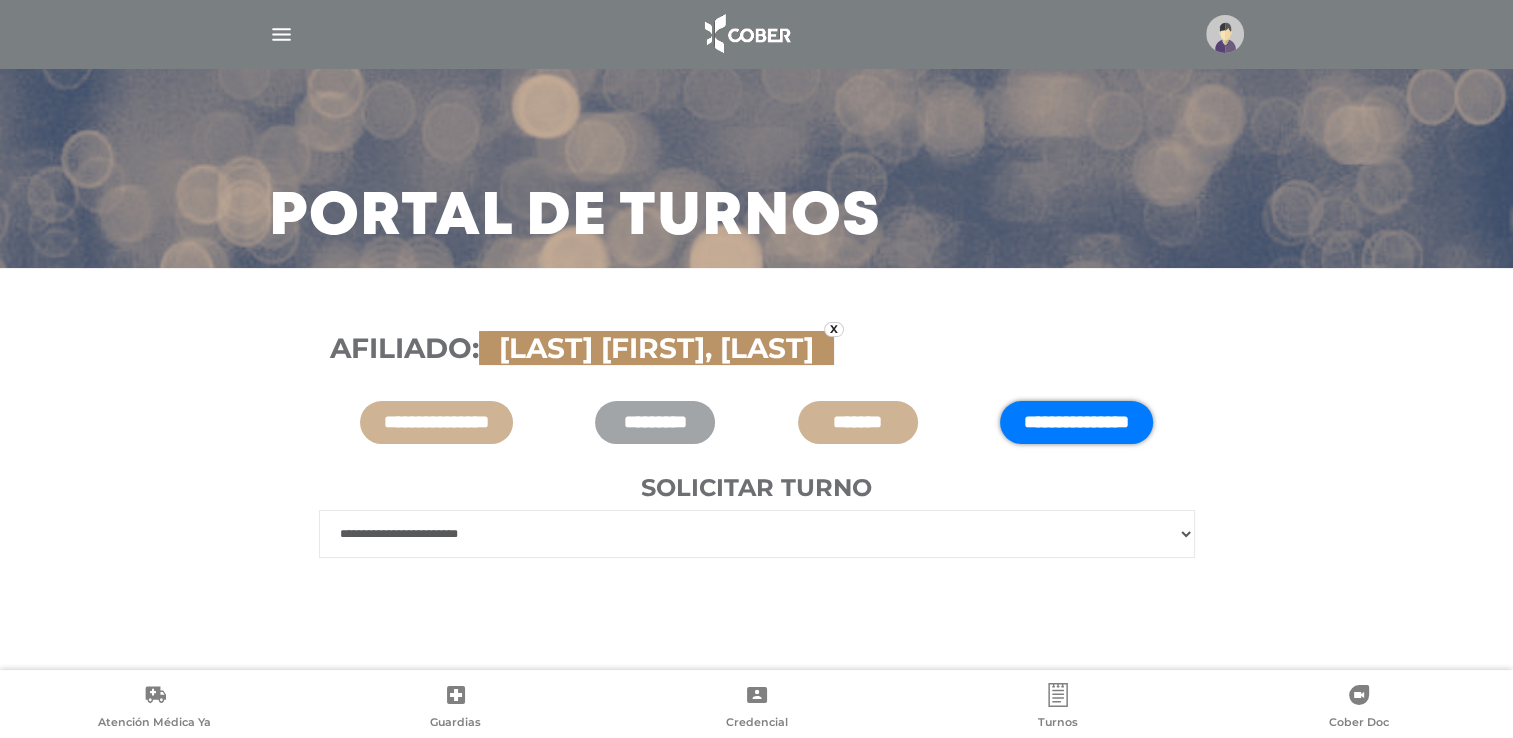 click on "**********" at bounding box center [757, 534] 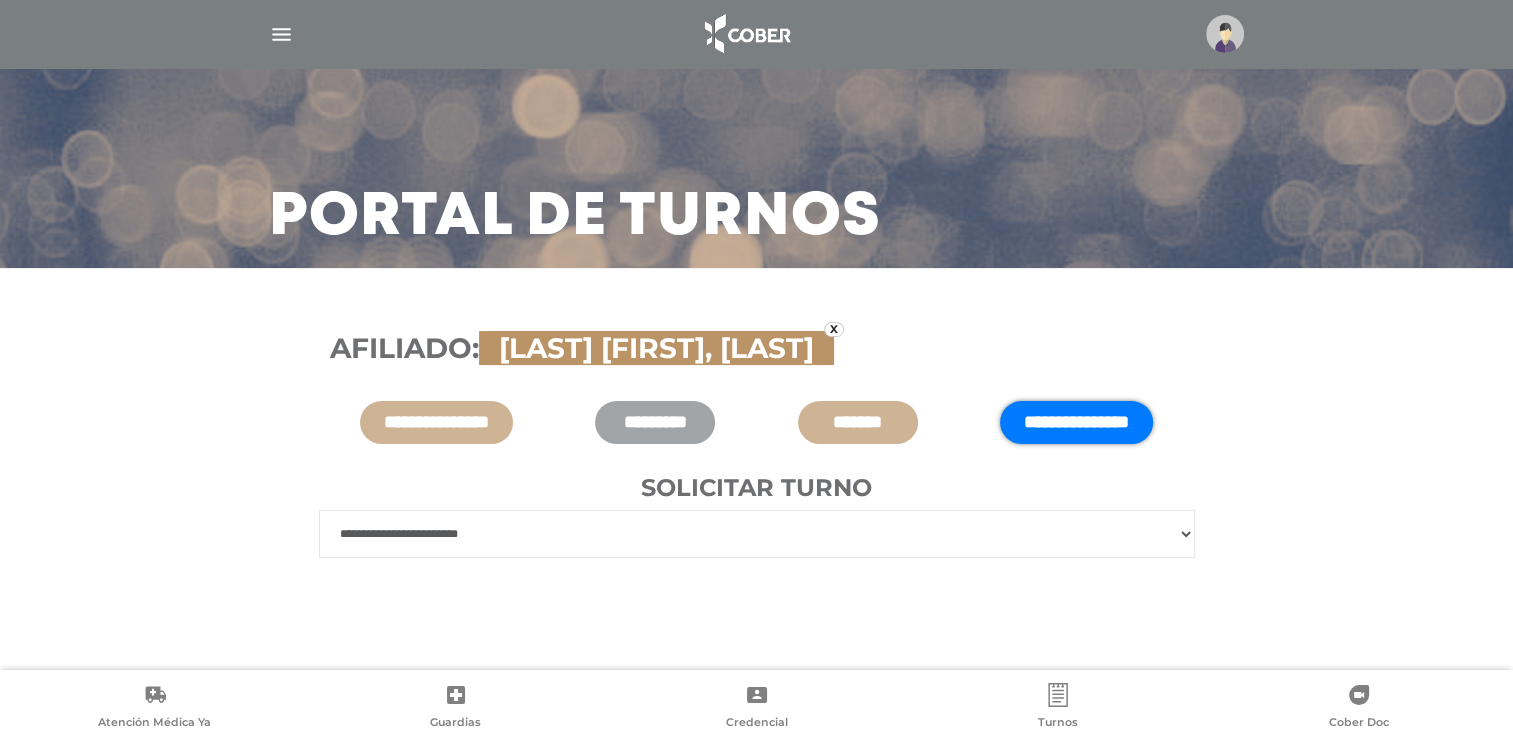 select on "****" 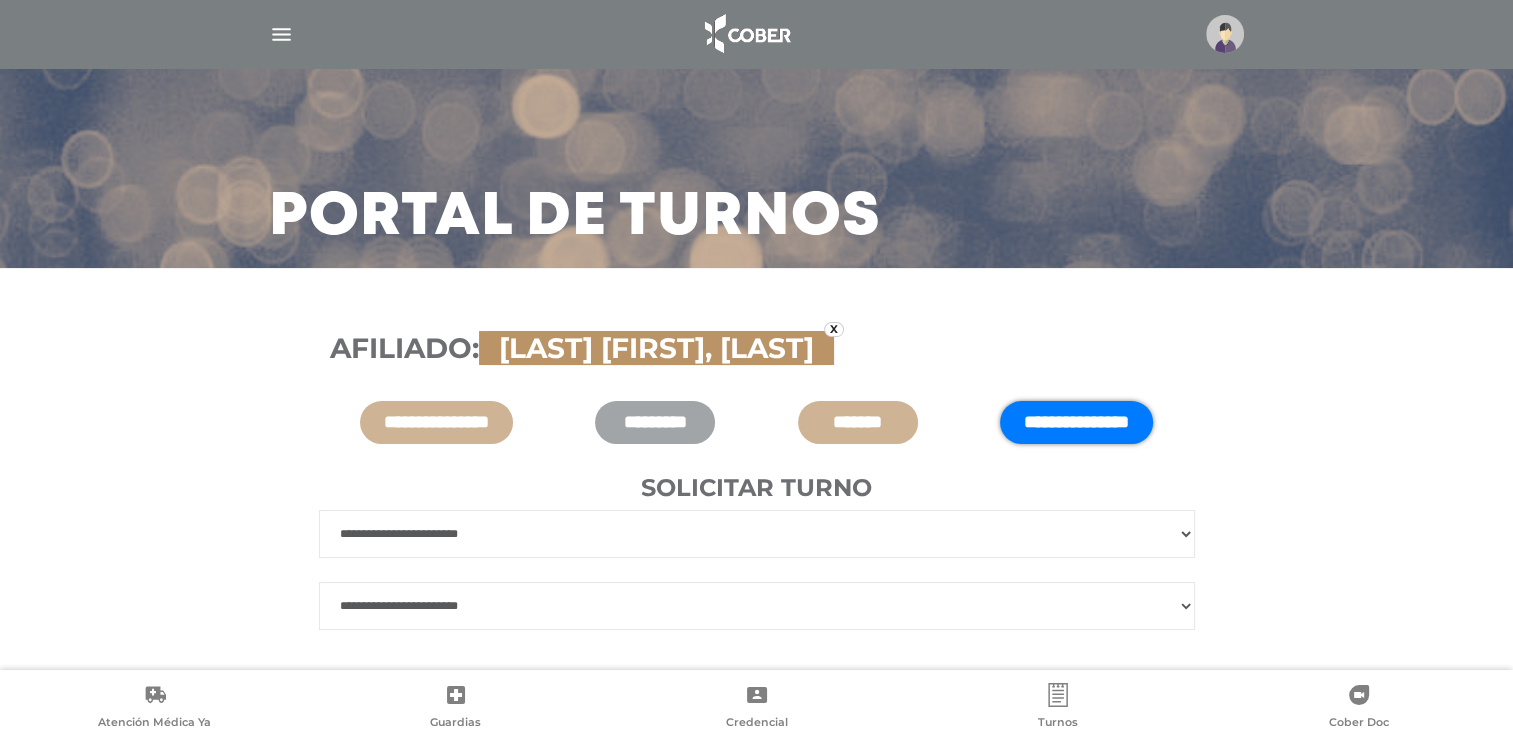 click on "**********" at bounding box center [757, 606] 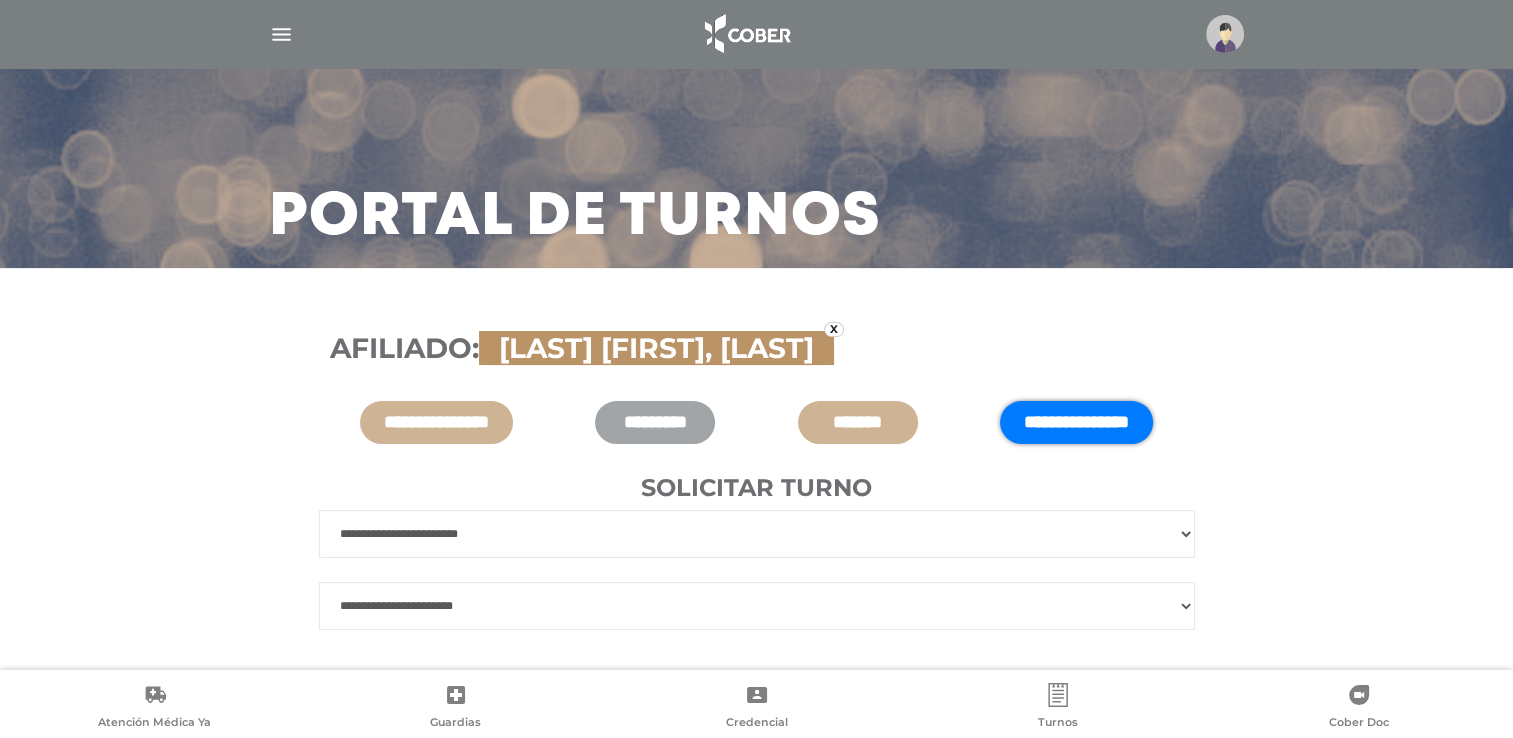 click on "**********" at bounding box center [757, 606] 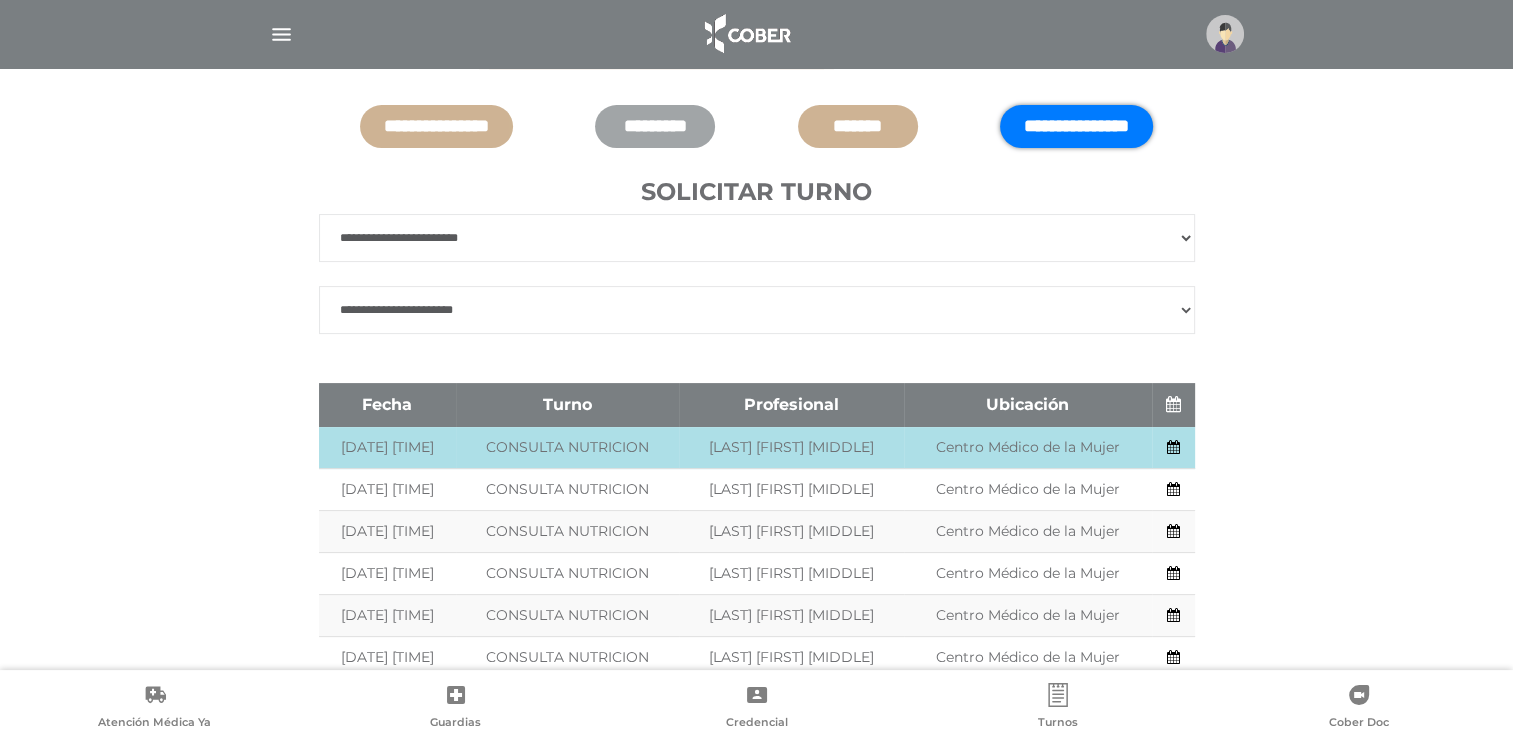scroll, scrollTop: 334, scrollLeft: 0, axis: vertical 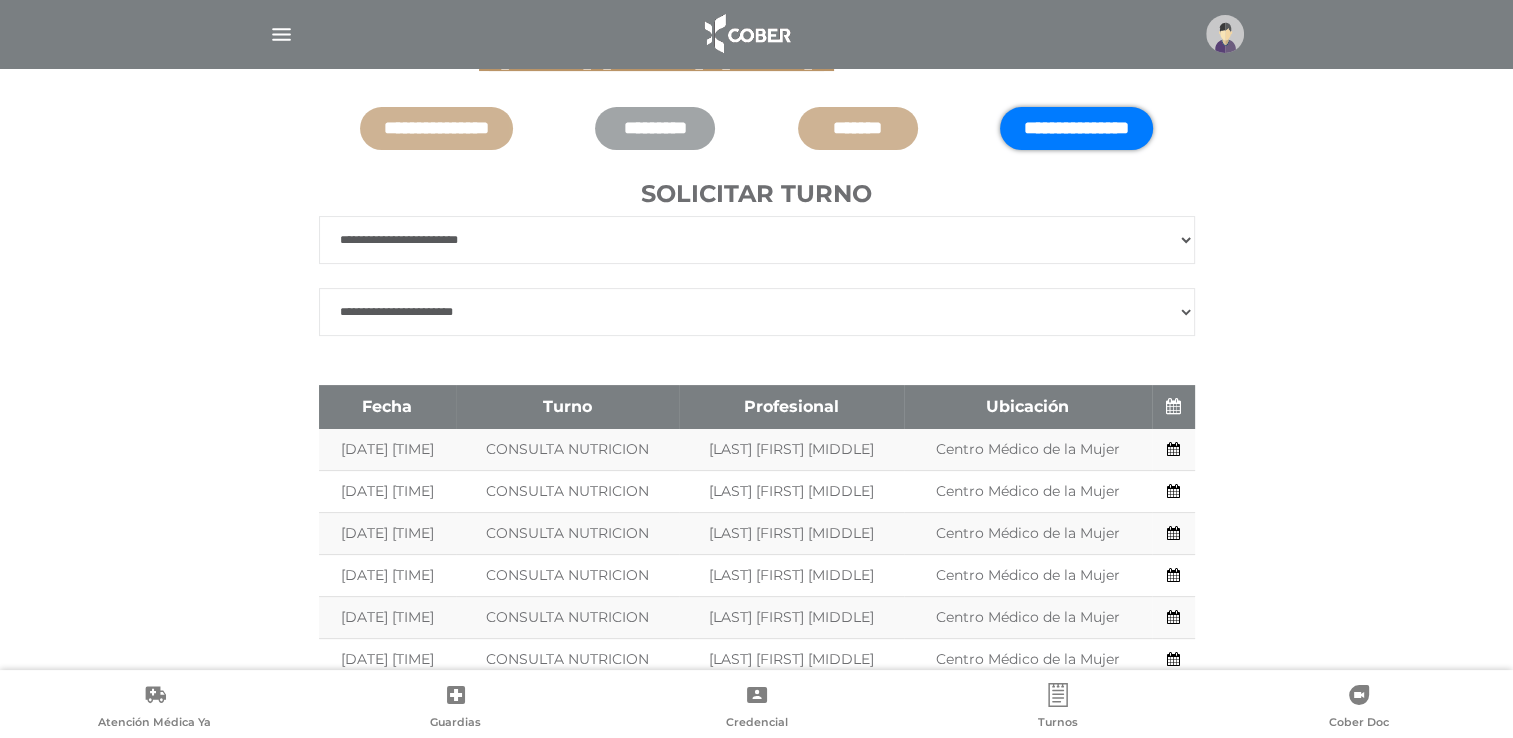 click on "**********" at bounding box center (757, 240) 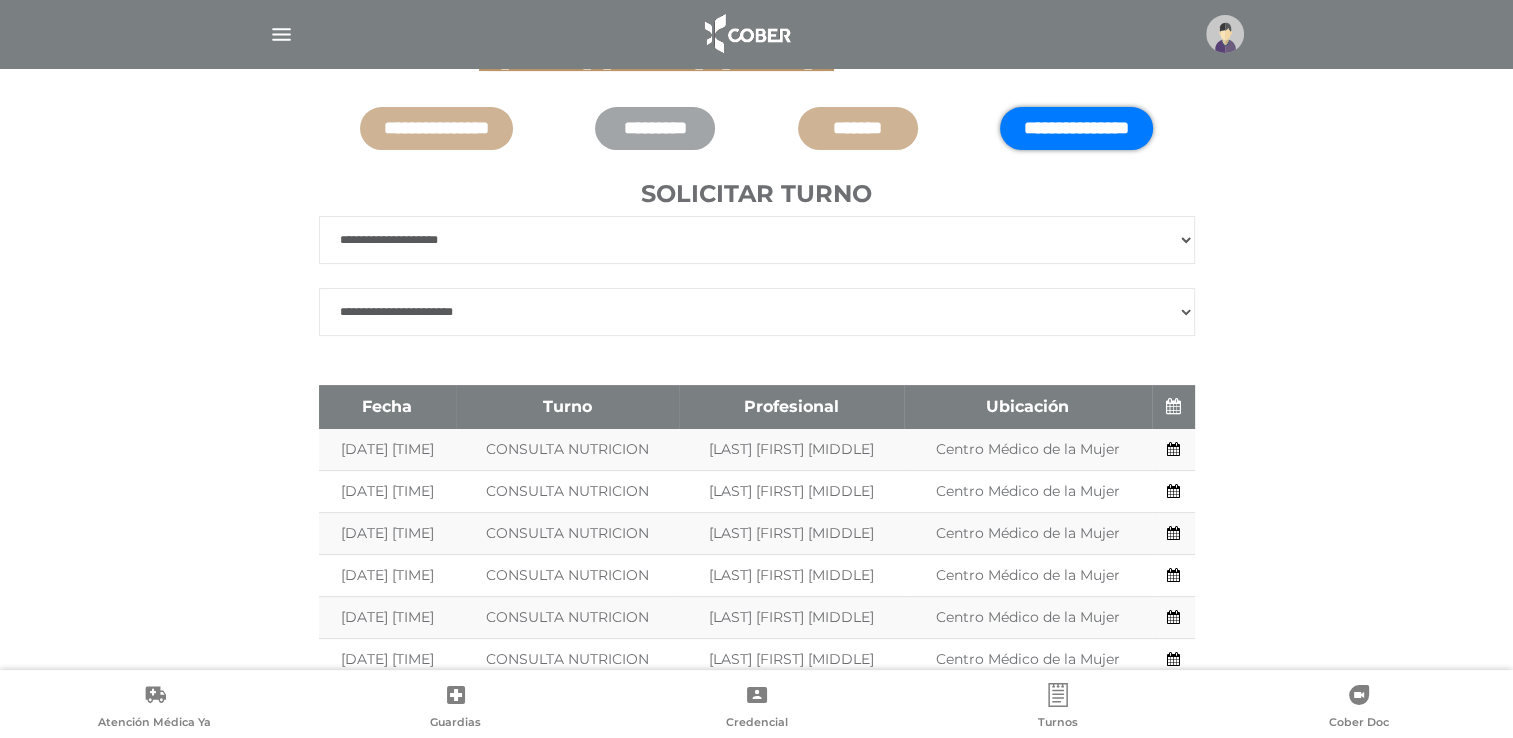 click on "**********" at bounding box center [757, 240] 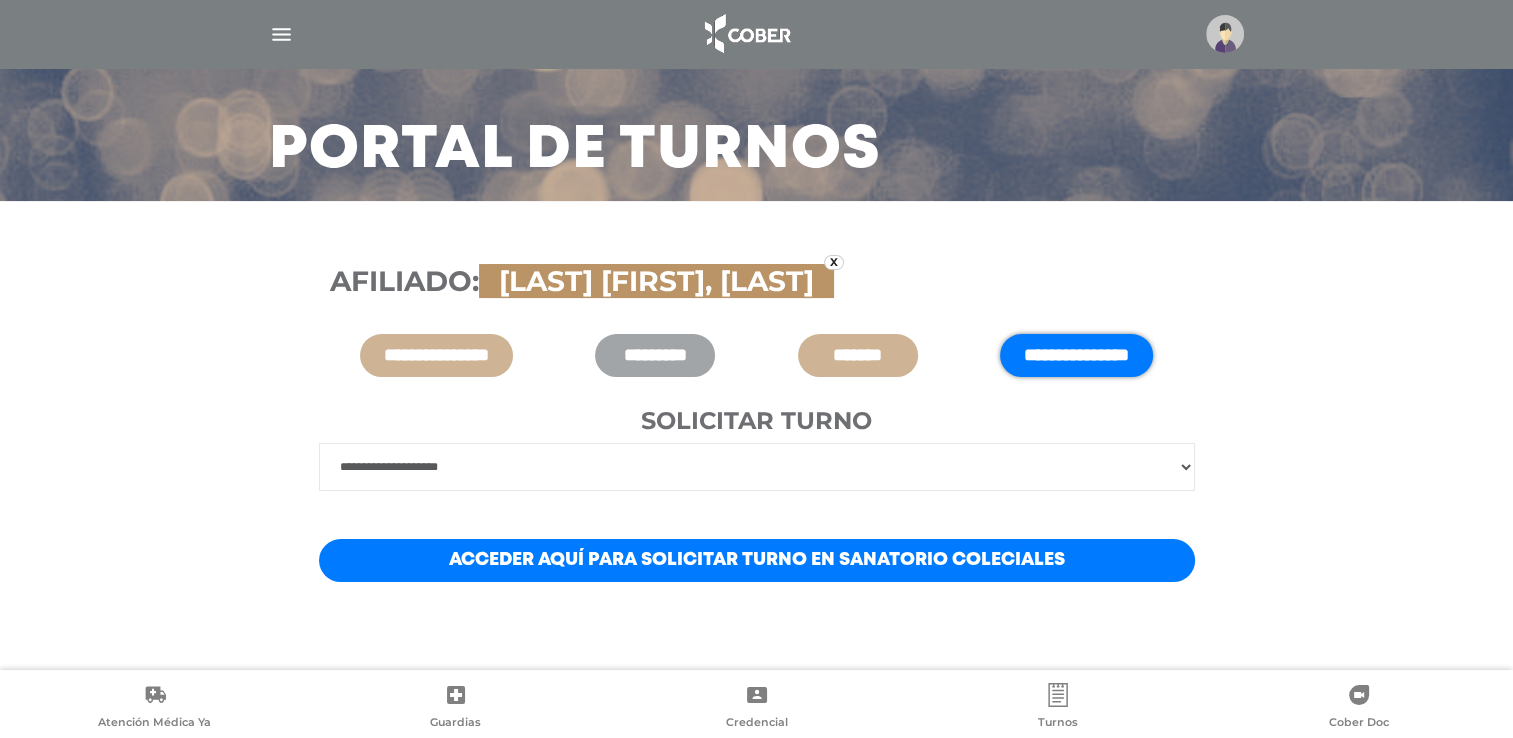 scroll, scrollTop: 107, scrollLeft: 0, axis: vertical 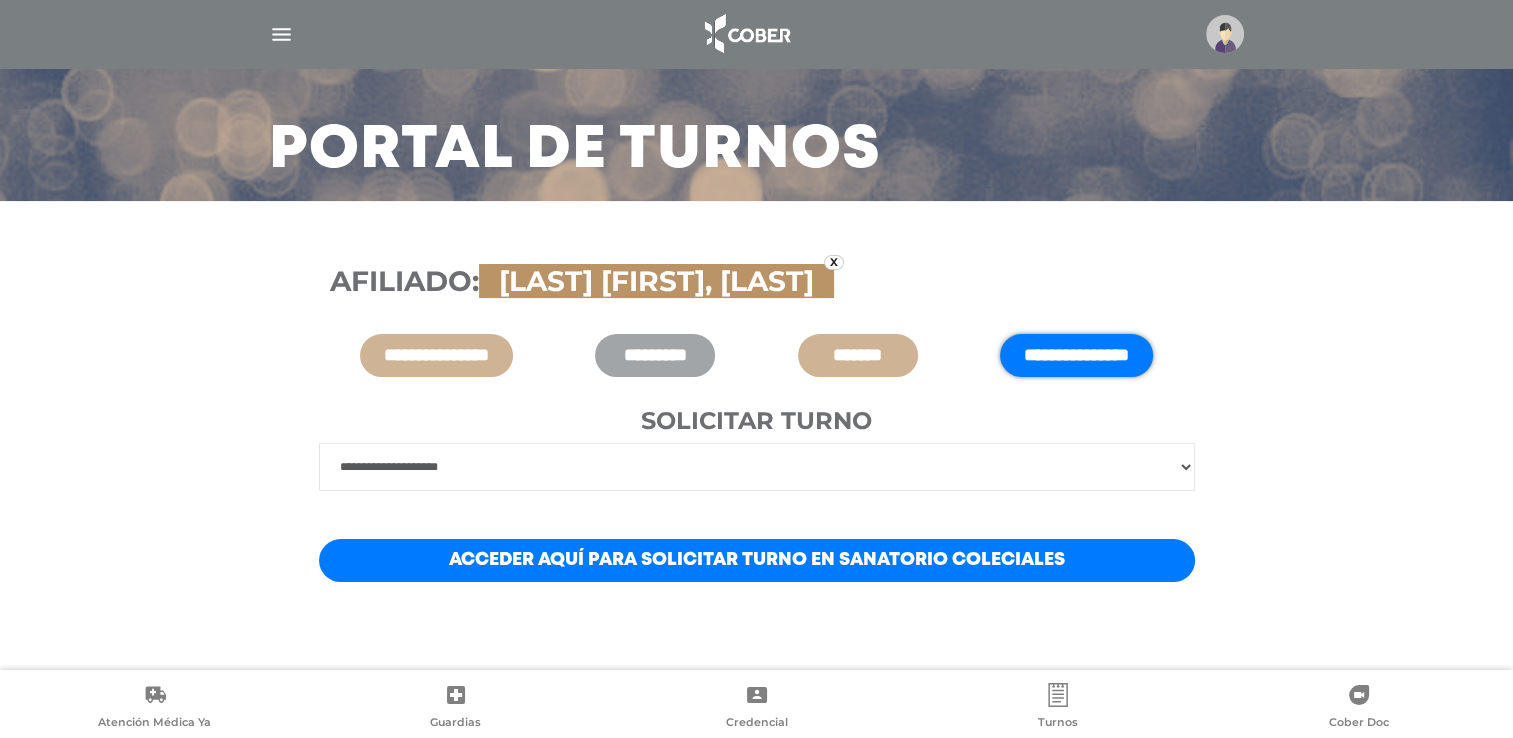 click on "**********" at bounding box center (757, 495) 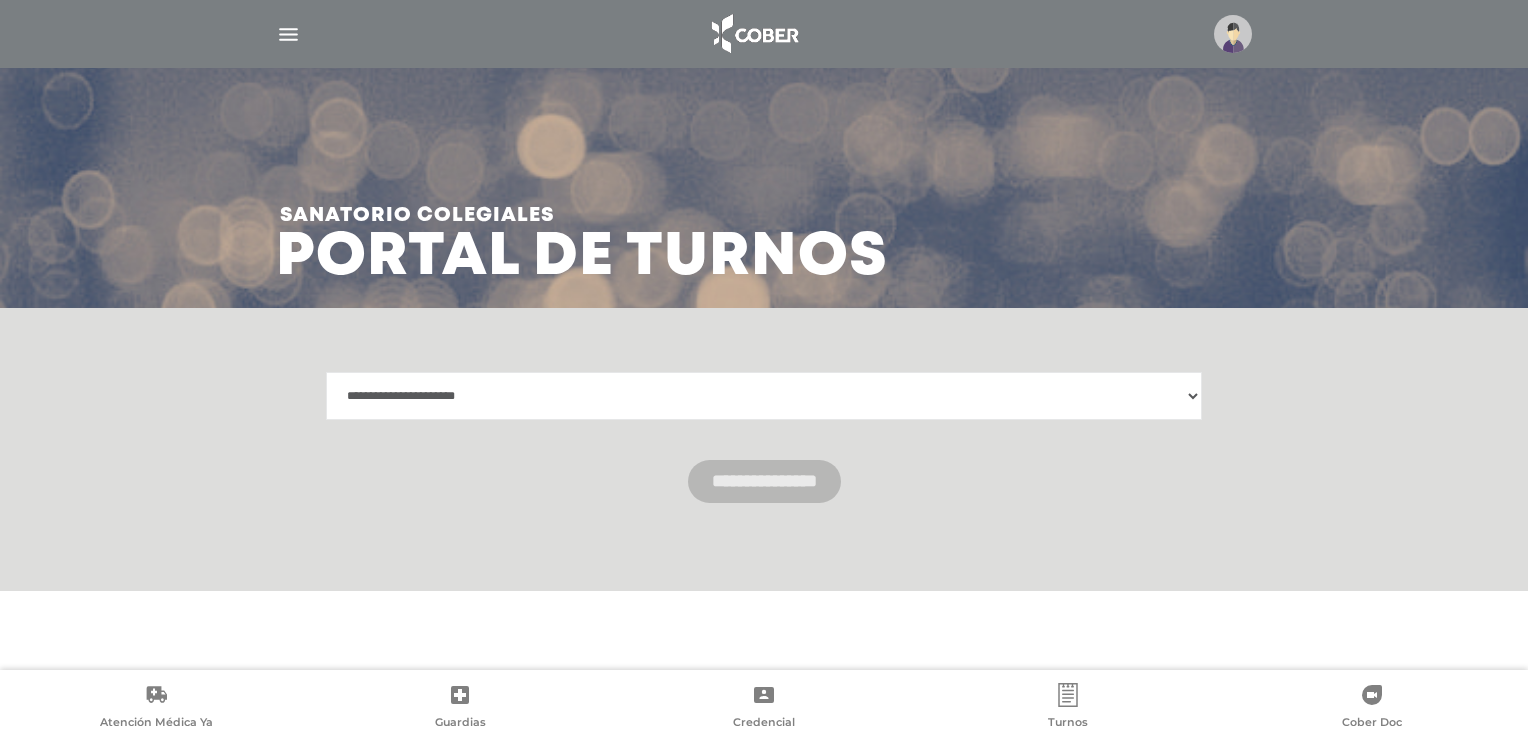 scroll, scrollTop: 0, scrollLeft: 0, axis: both 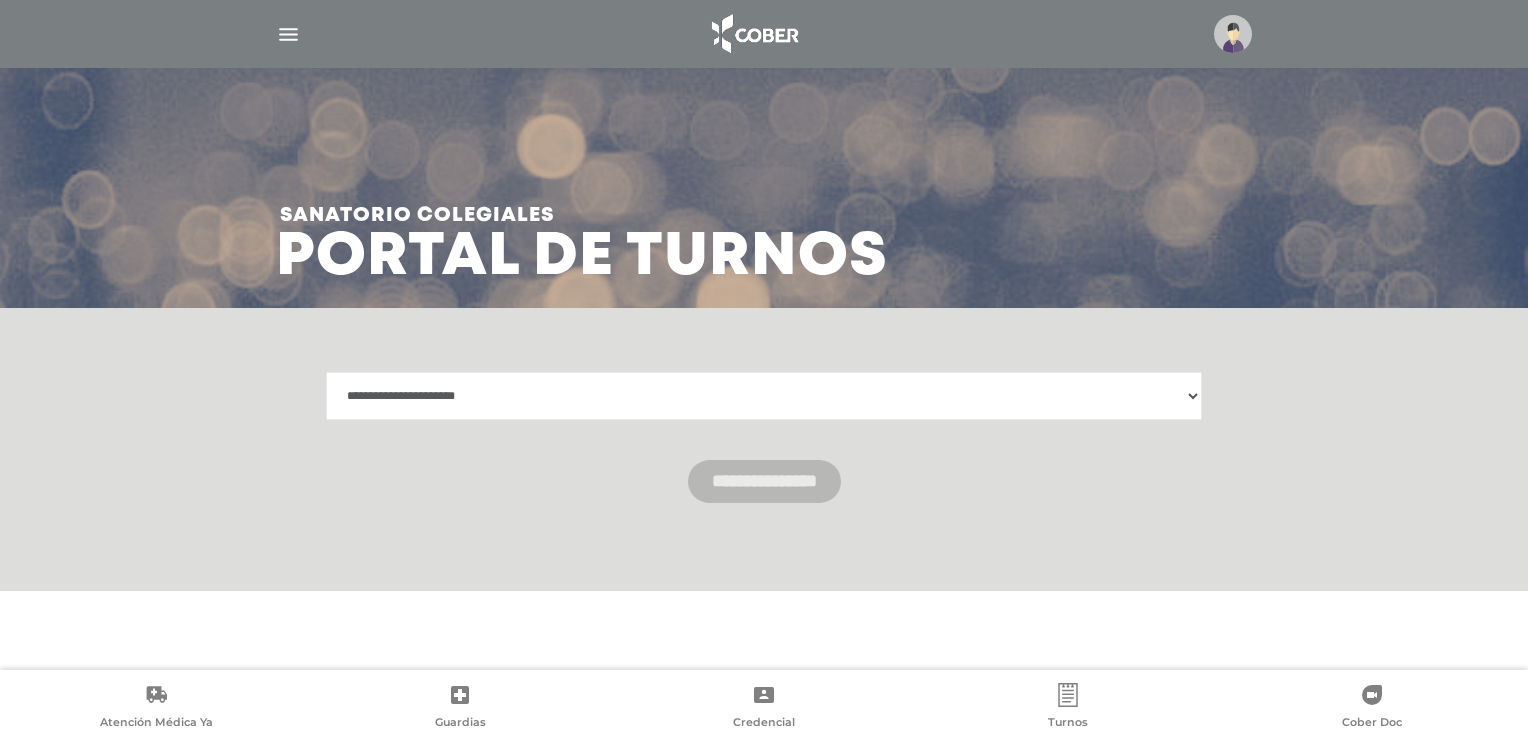 select on "**********" 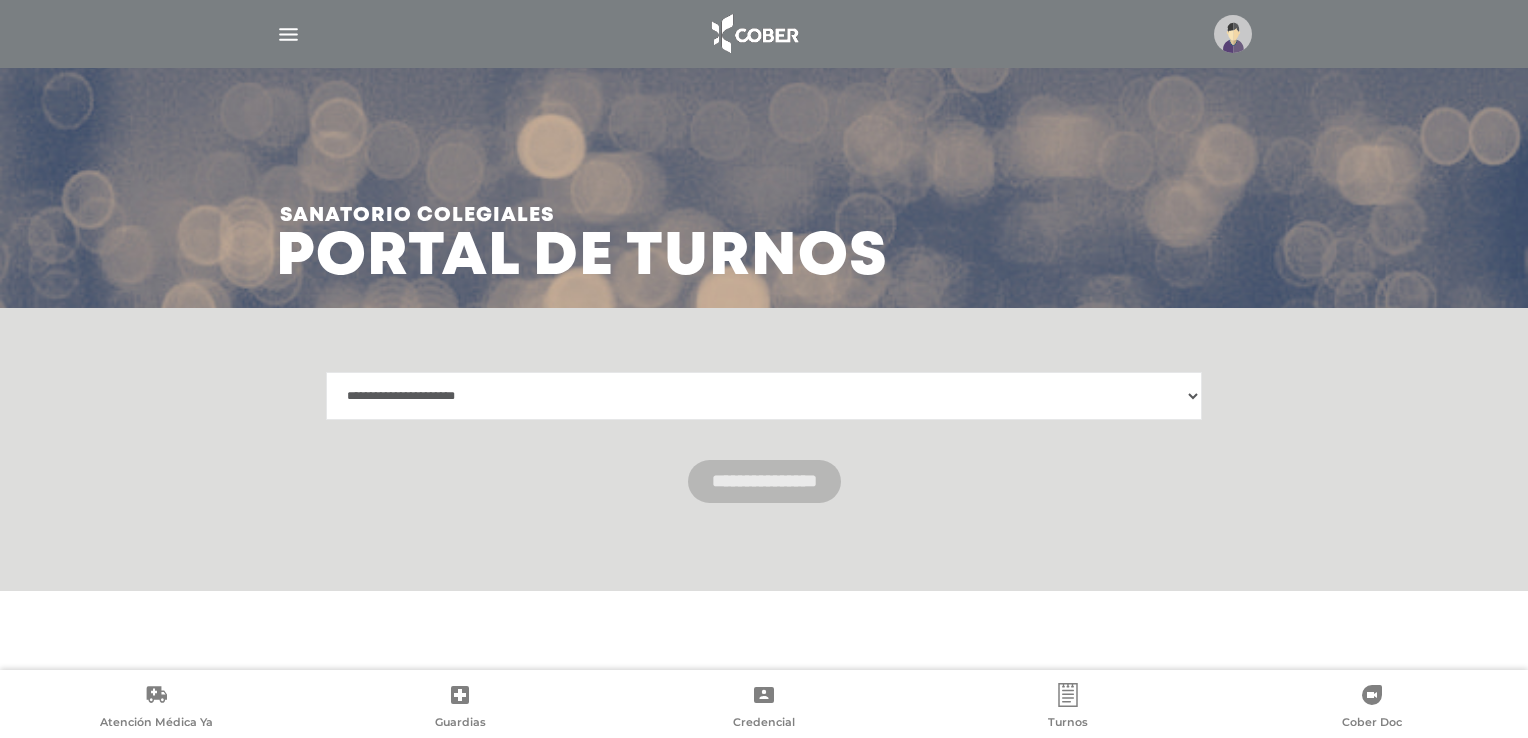 click on "**********" at bounding box center [764, 396] 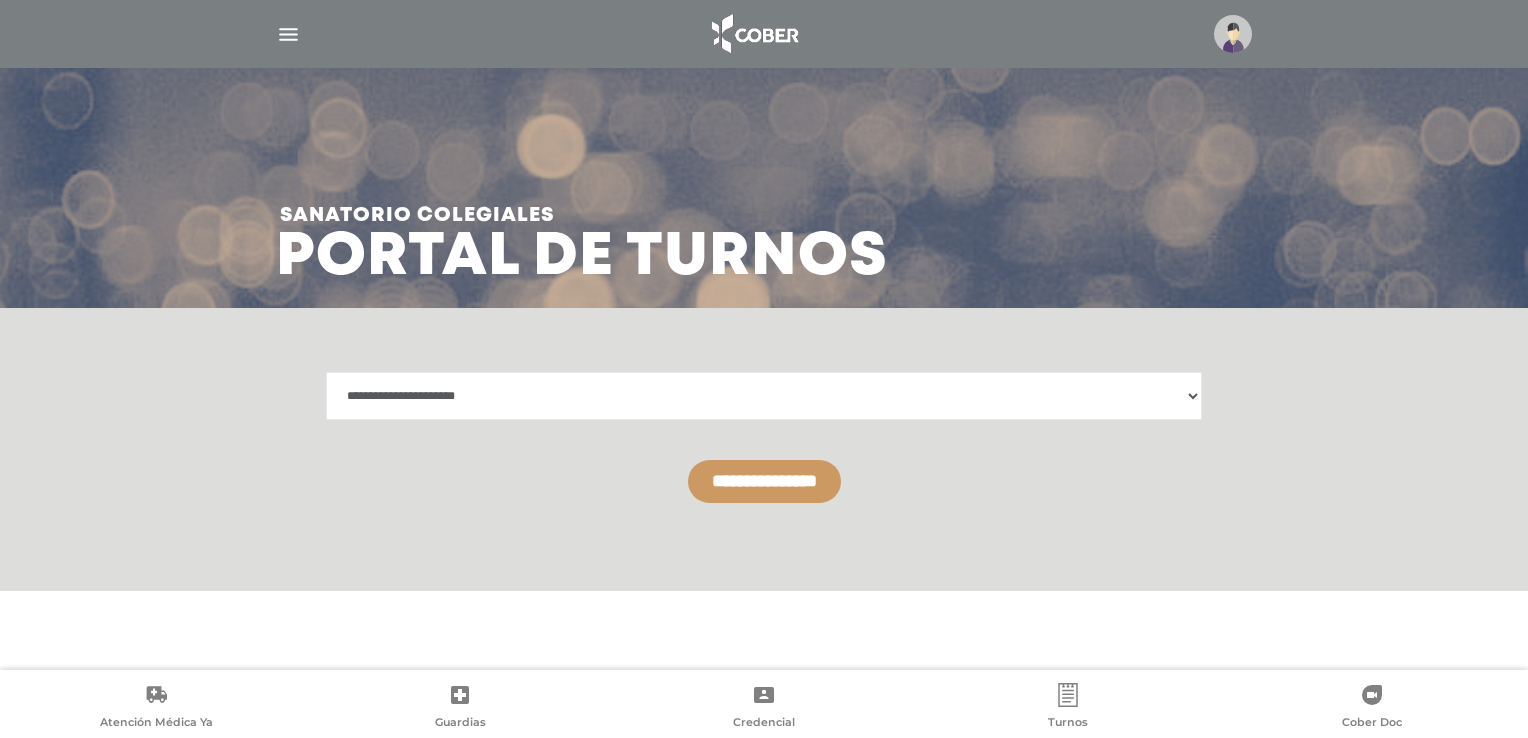 click on "**********" at bounding box center [764, 481] 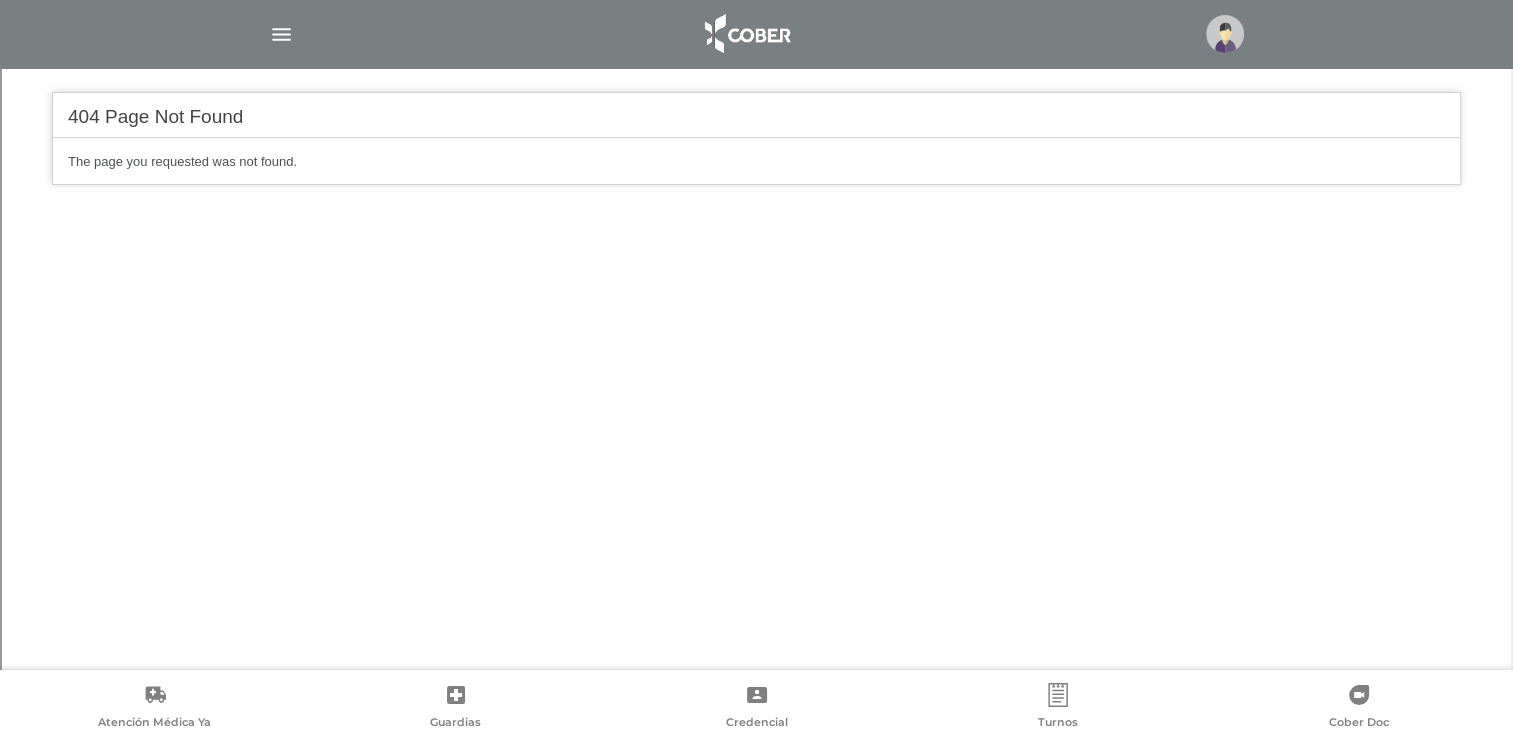 scroll, scrollTop: 540, scrollLeft: 0, axis: vertical 